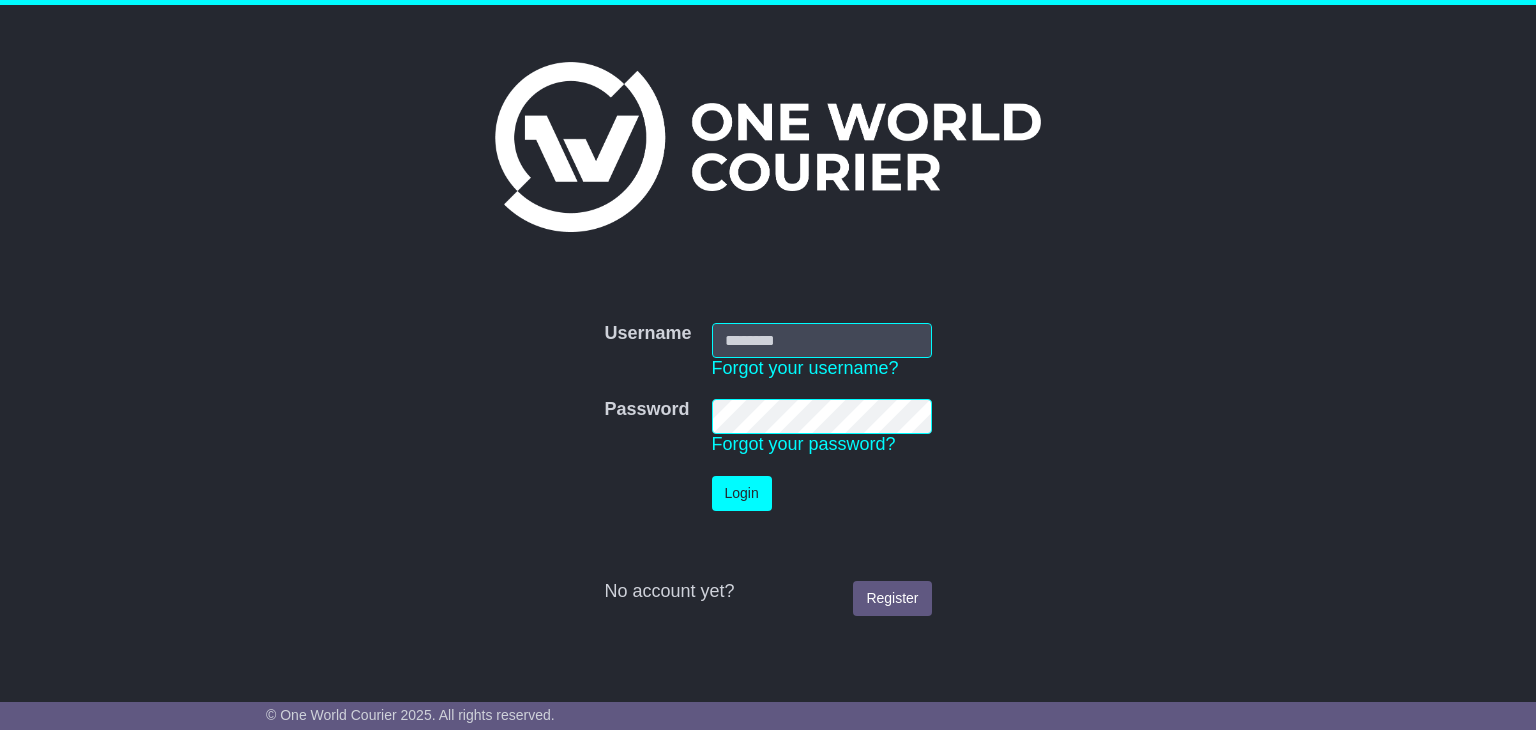 scroll, scrollTop: 0, scrollLeft: 0, axis: both 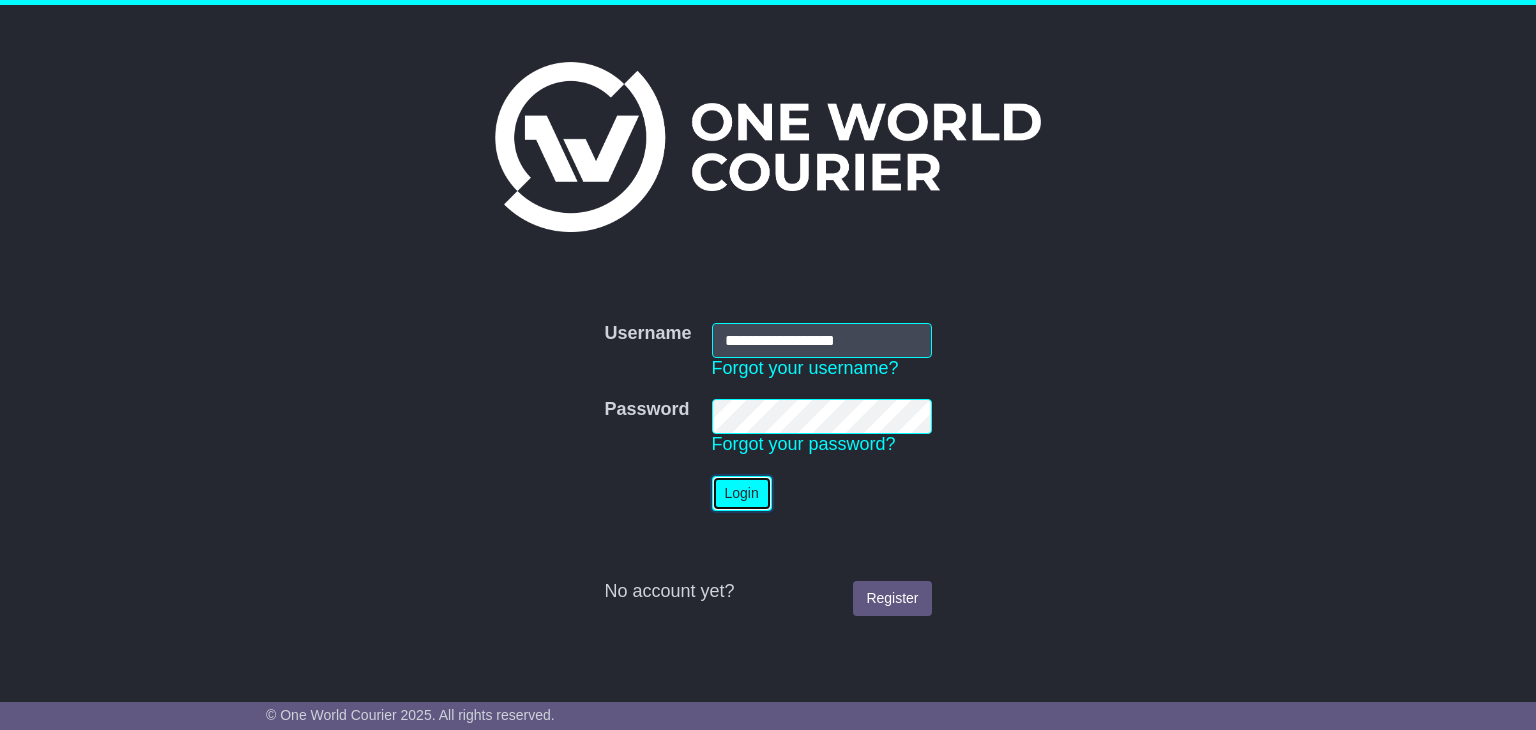 click on "Login" at bounding box center (742, 493) 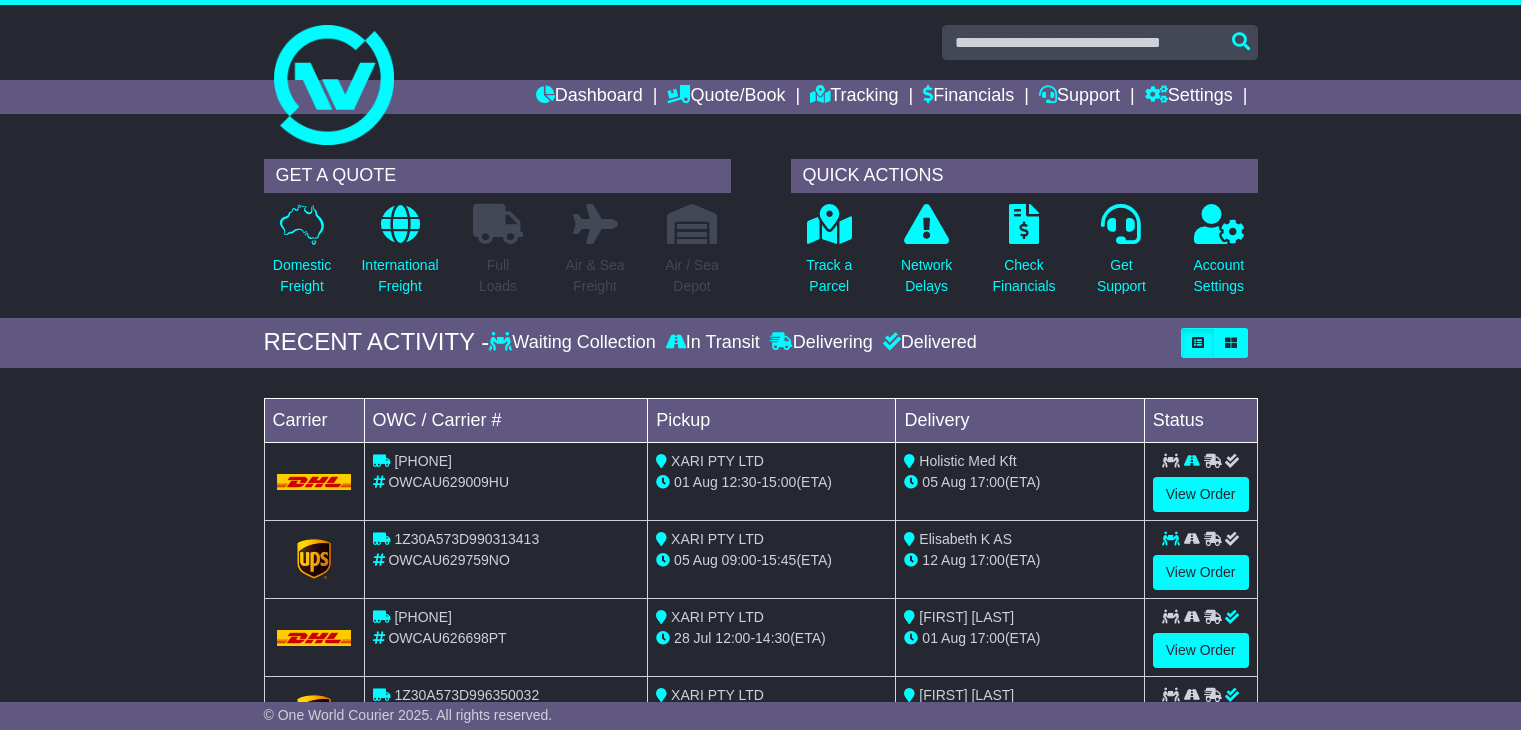 scroll, scrollTop: 0, scrollLeft: 0, axis: both 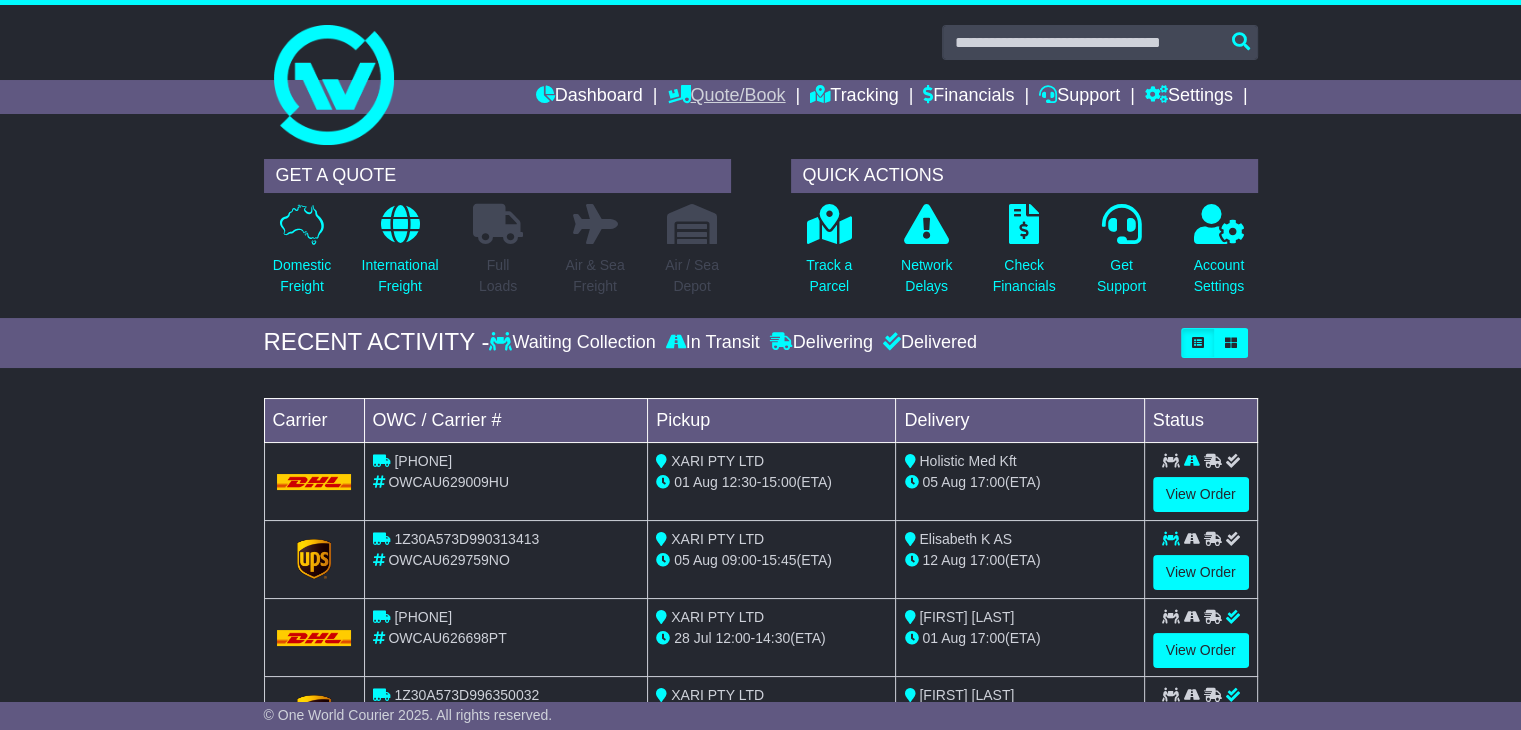 click on "Quote/Book" at bounding box center (726, 97) 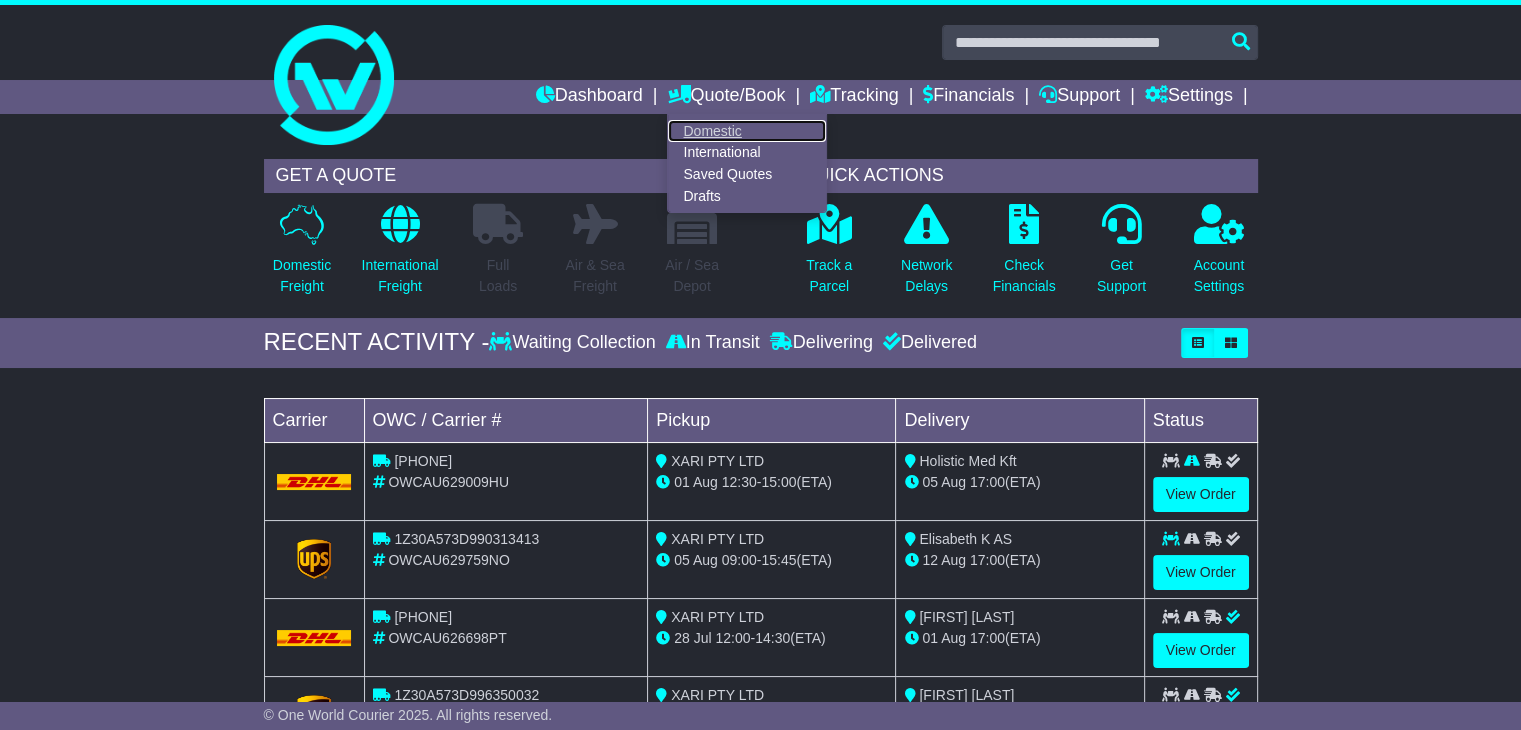 click on "Domestic" at bounding box center (747, 131) 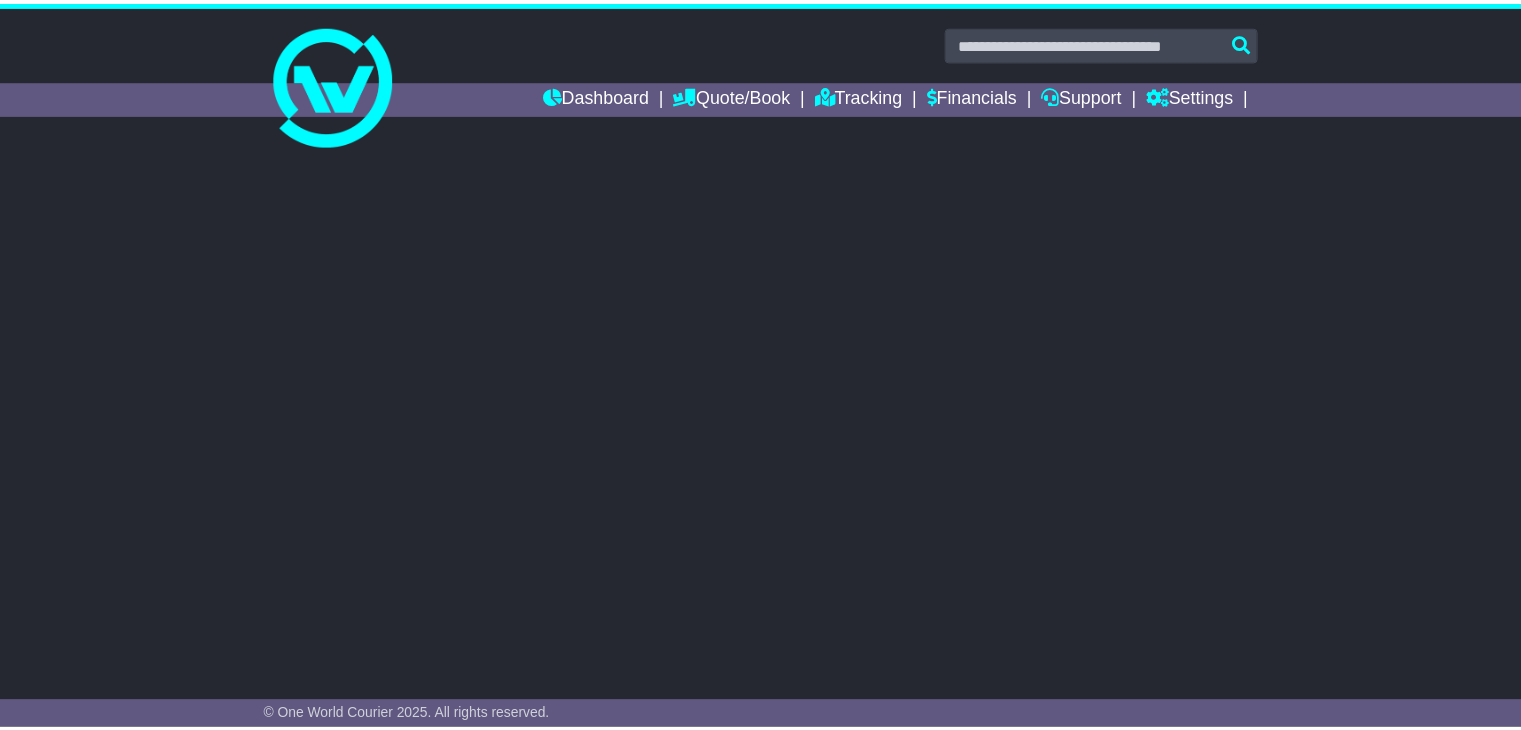 scroll, scrollTop: 0, scrollLeft: 0, axis: both 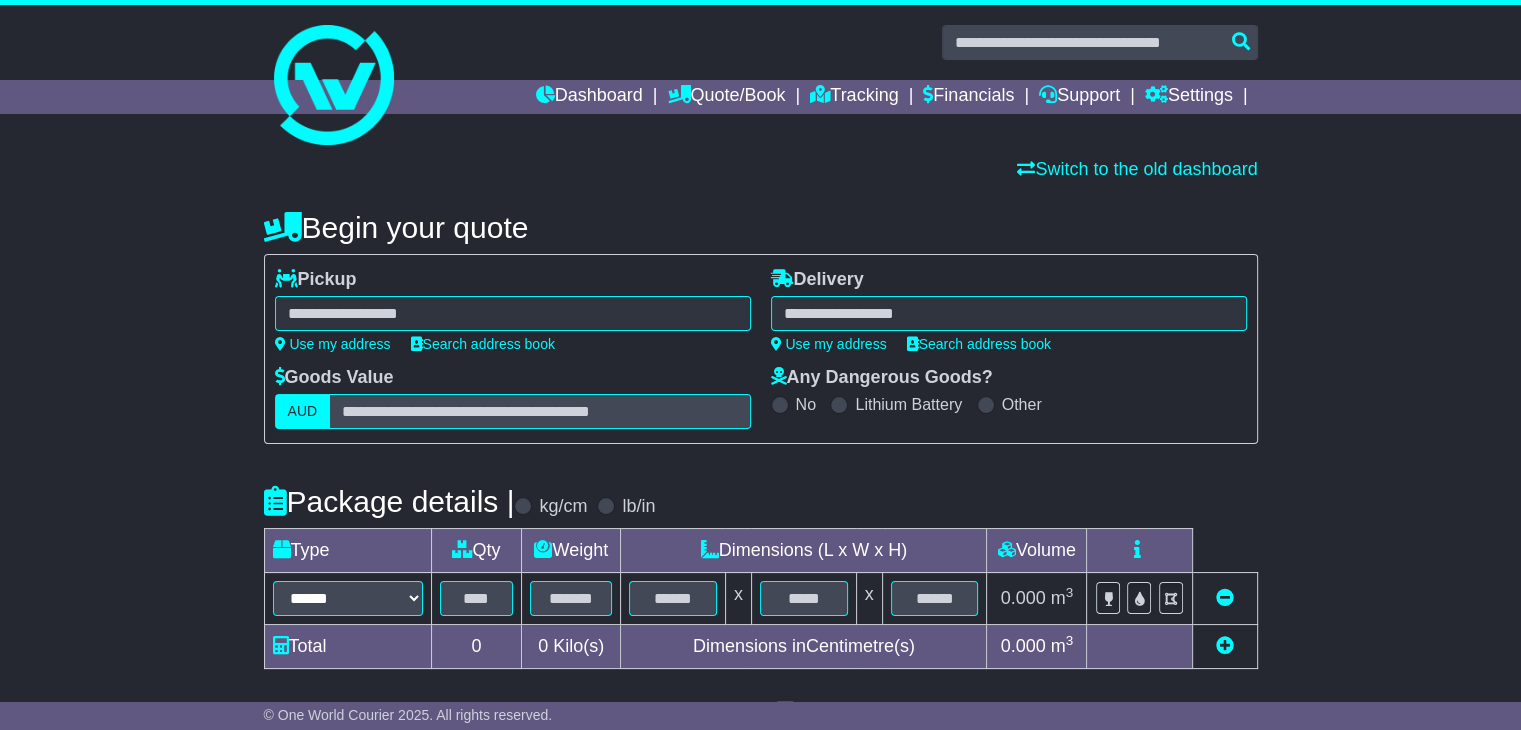 click at bounding box center (513, 313) 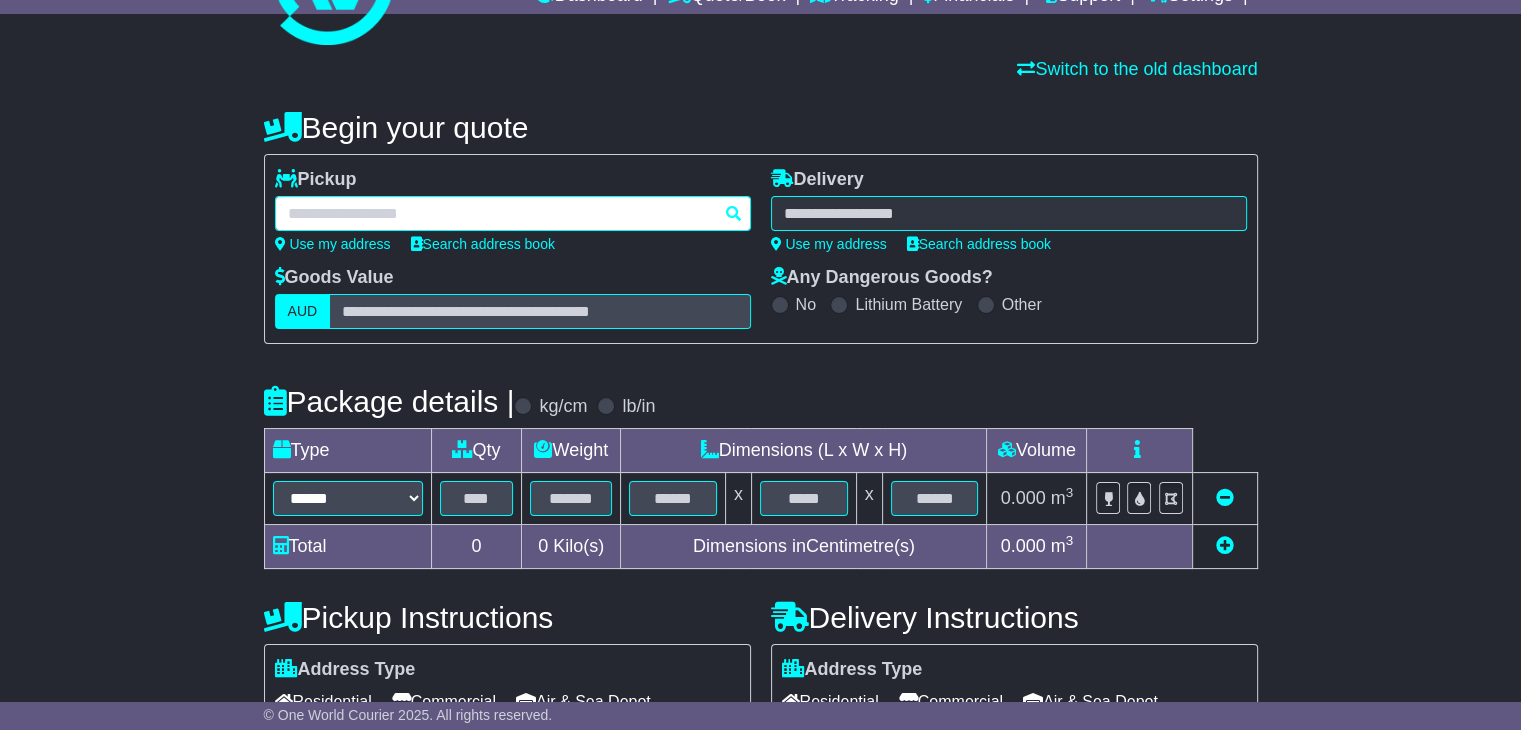 scroll, scrollTop: 0, scrollLeft: 0, axis: both 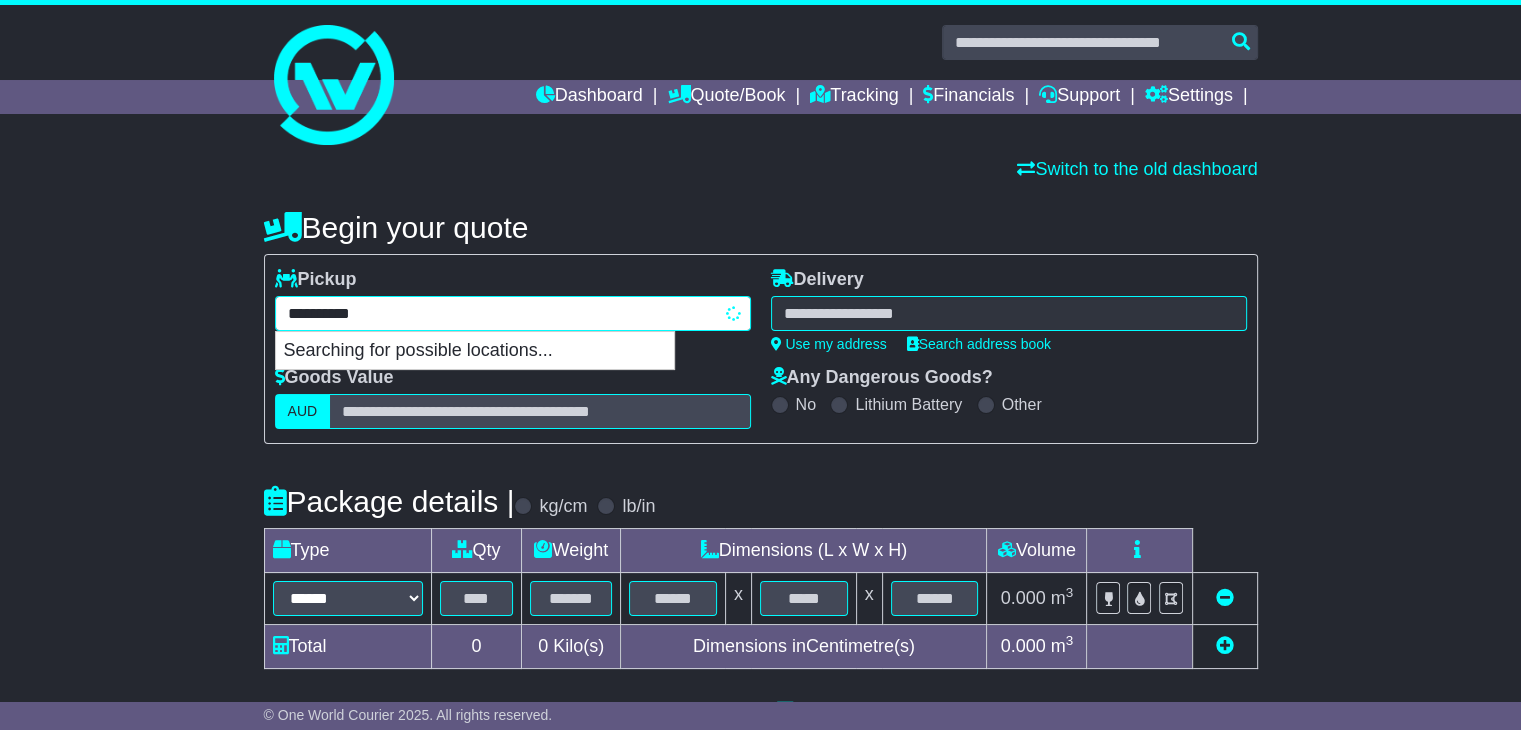 type on "**********" 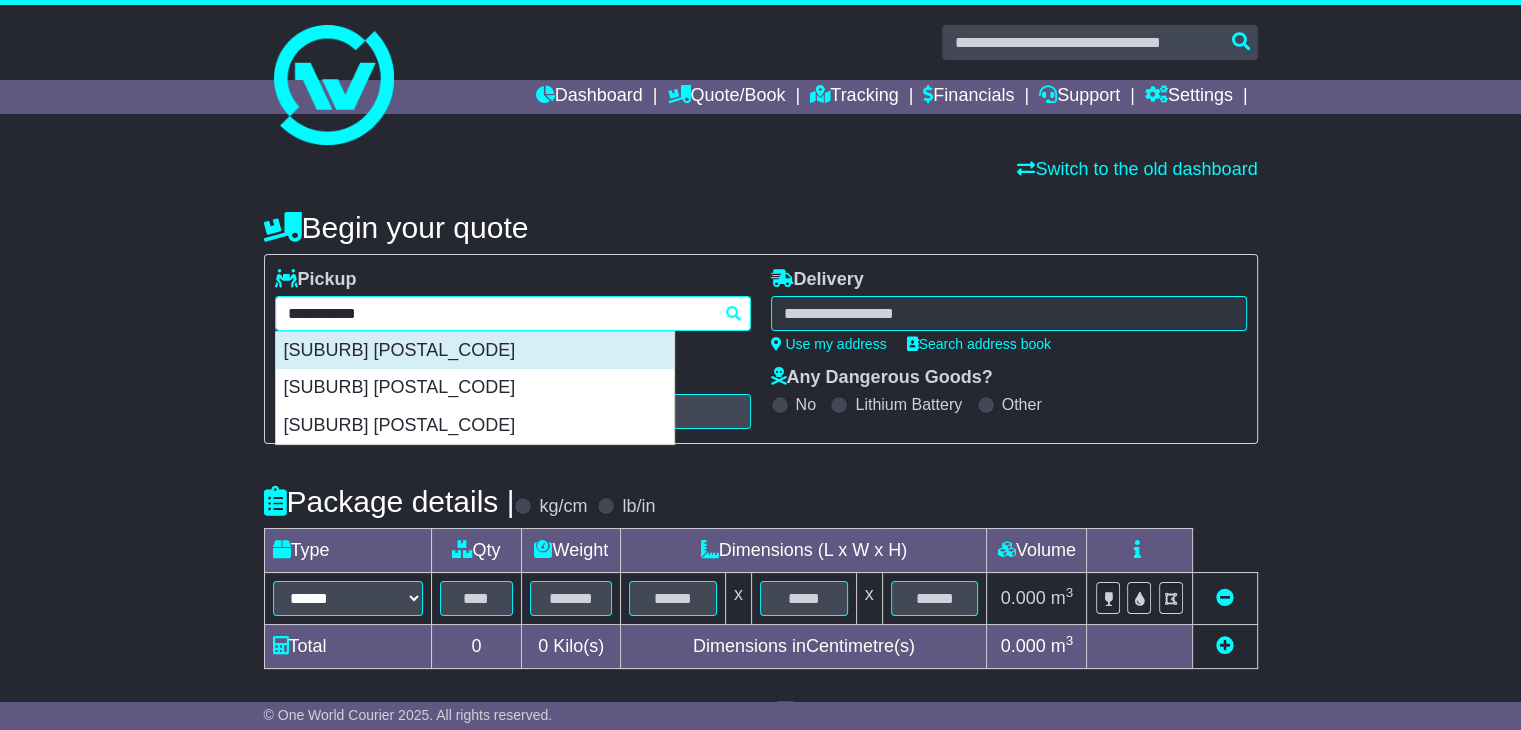 click on "[CITY] [POSTAL_CODE]" at bounding box center (475, 351) 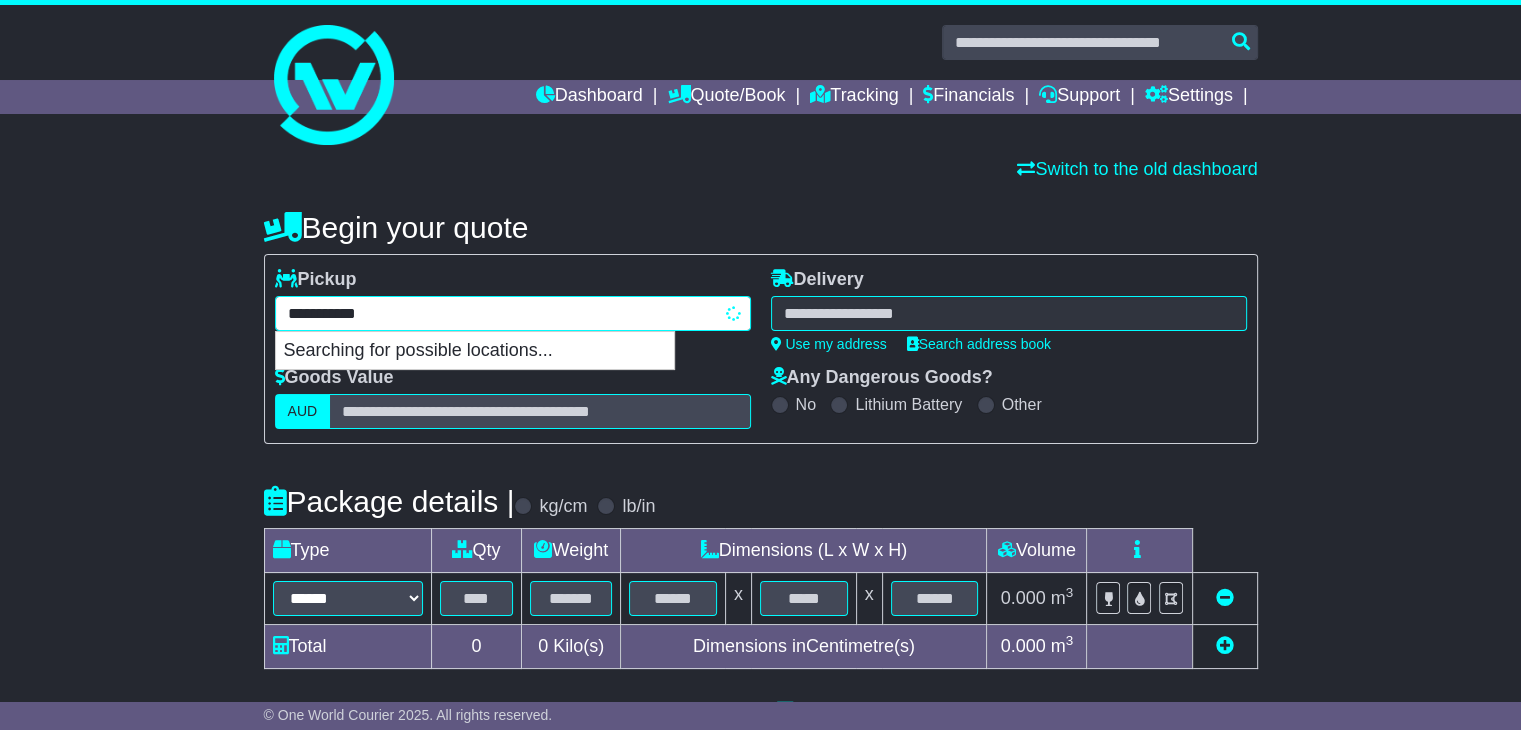 click on "**********" at bounding box center [513, 313] 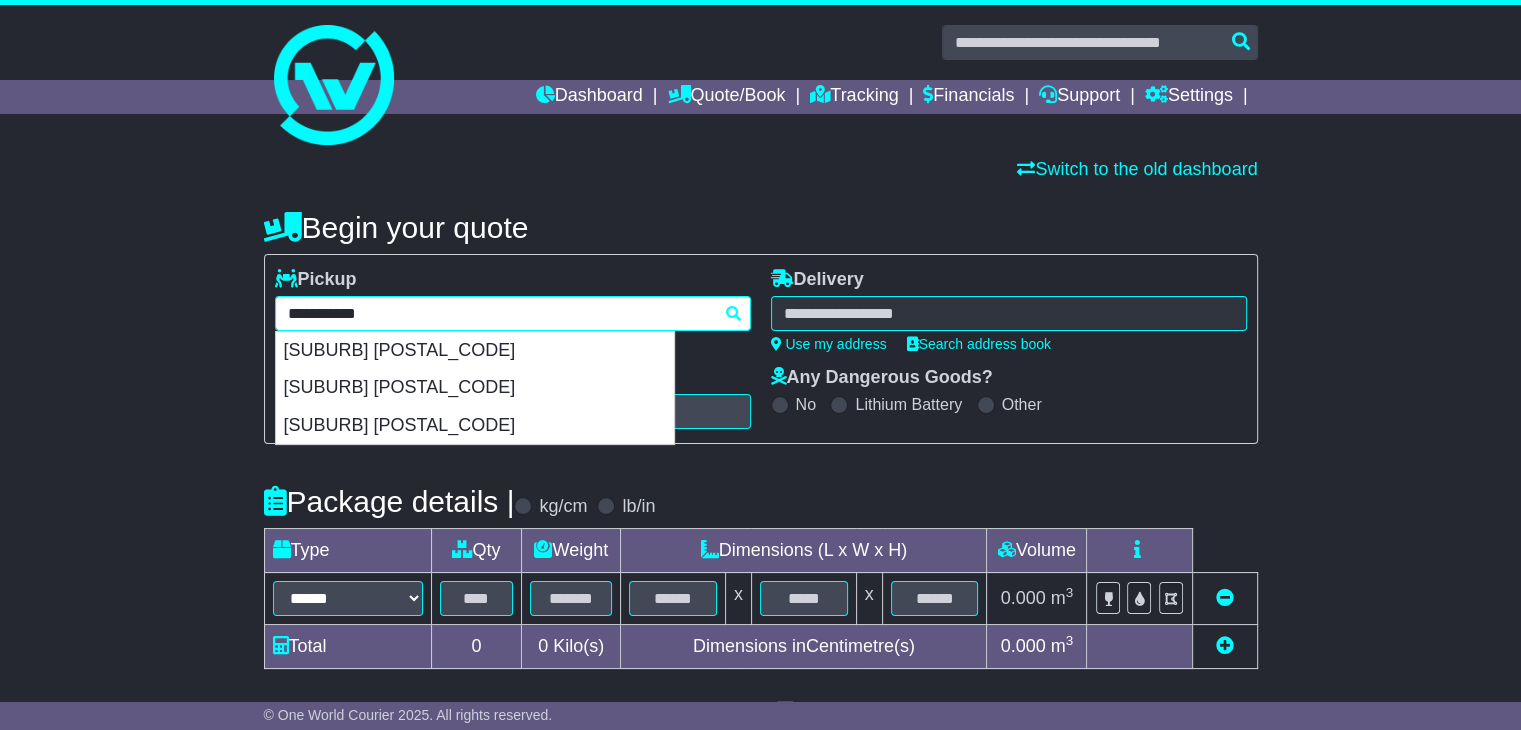 drag, startPoint x: 414, startPoint y: 317, endPoint x: 371, endPoint y: 318, distance: 43.011627 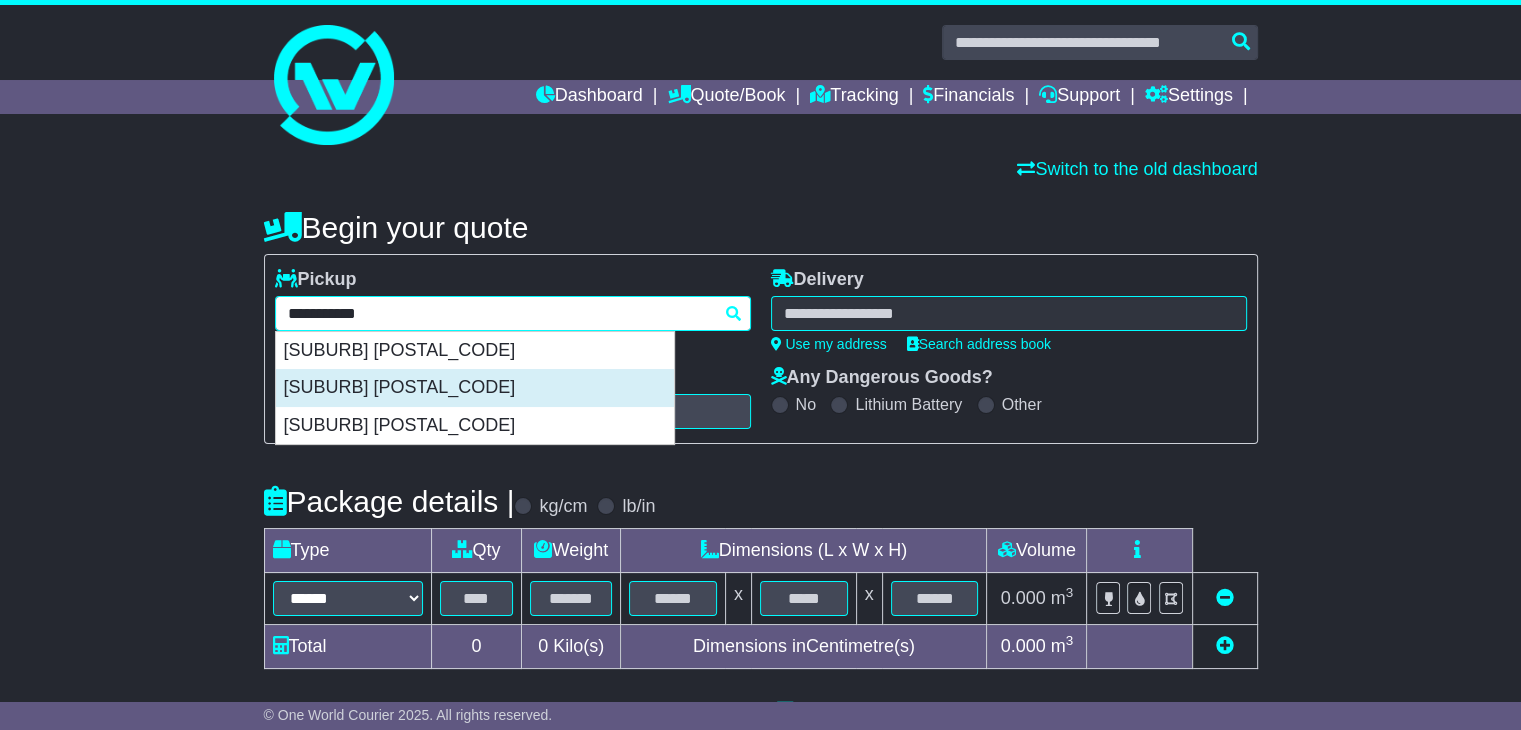 click on "[CITY] [POSTAL_CODE]" at bounding box center (475, 388) 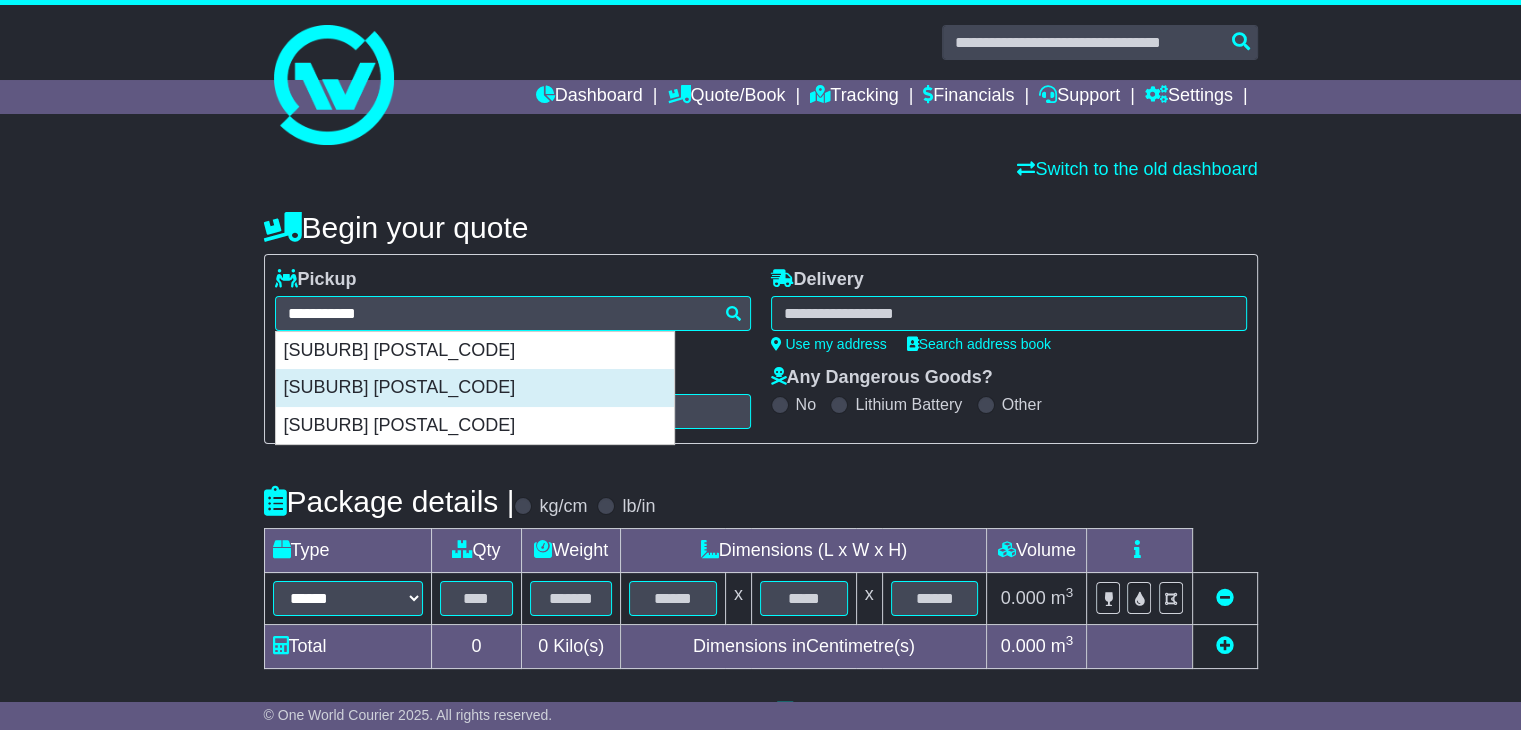type on "**********" 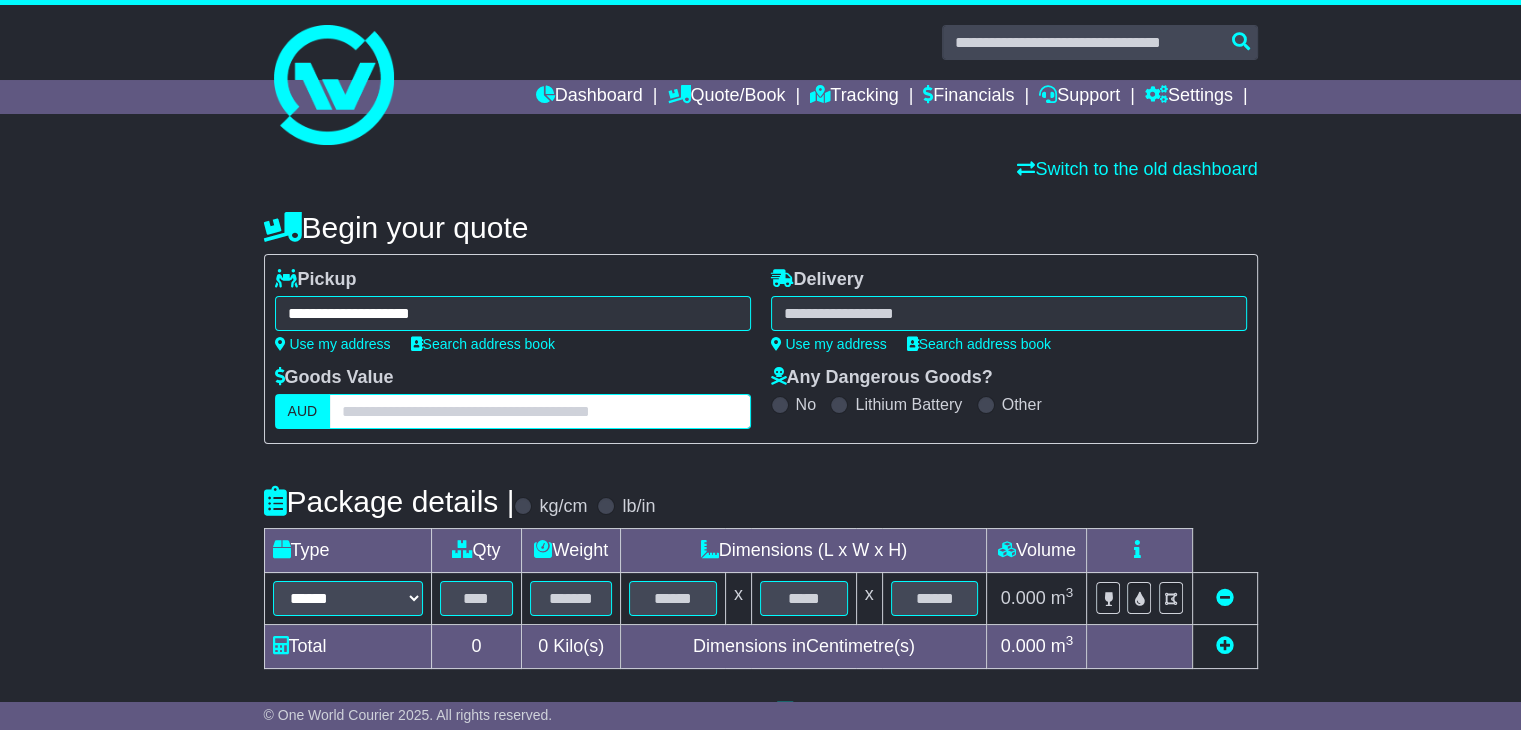click at bounding box center [539, 411] 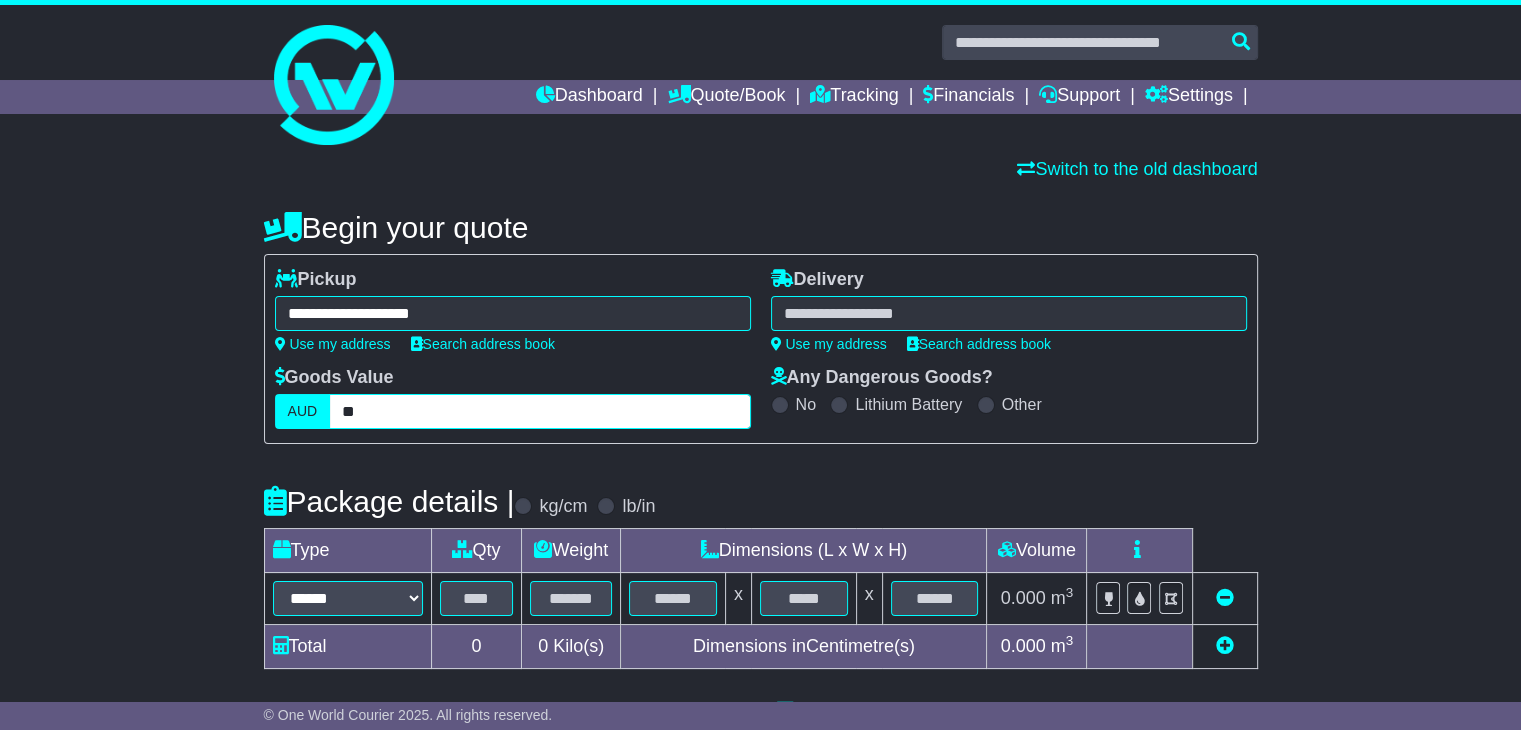 type on "**" 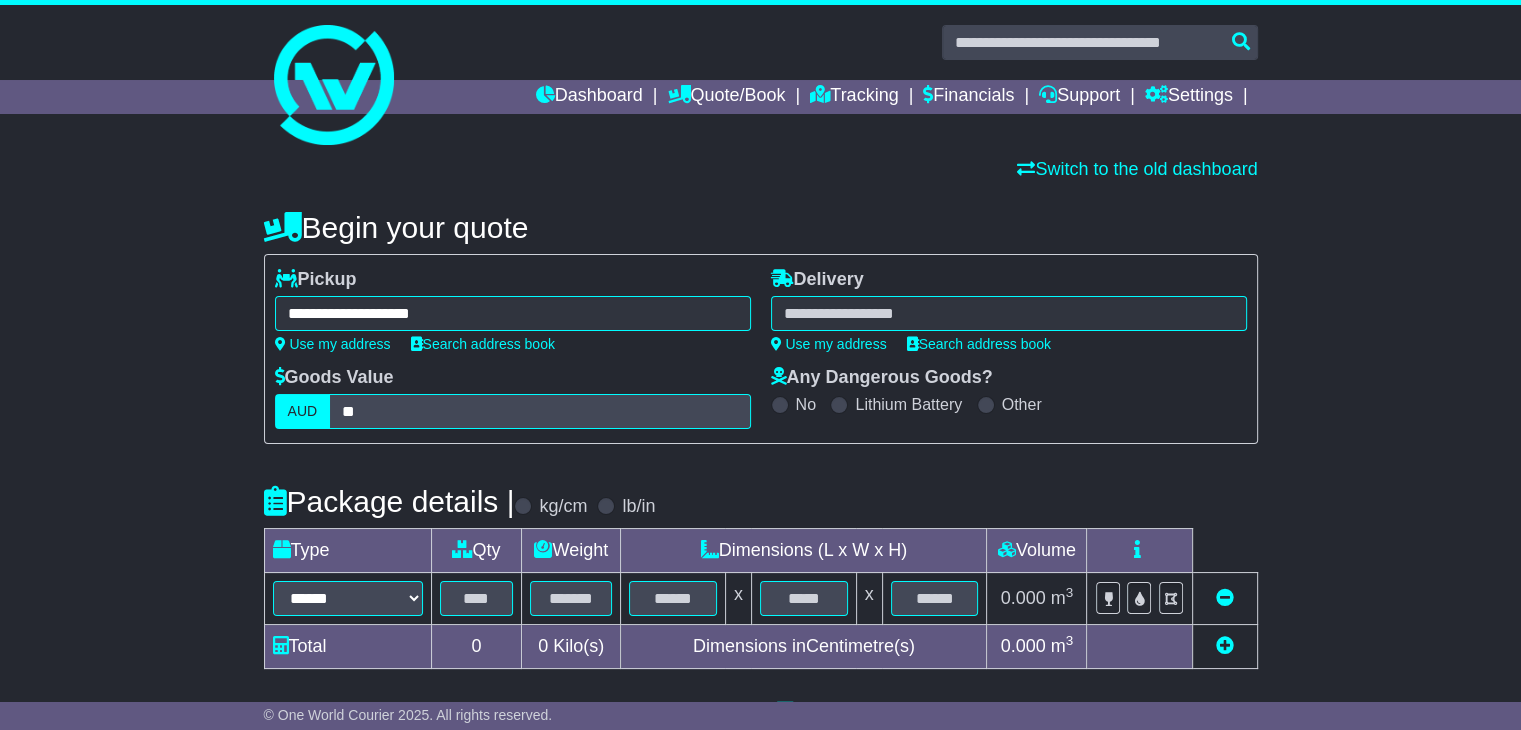 click at bounding box center [1009, 313] 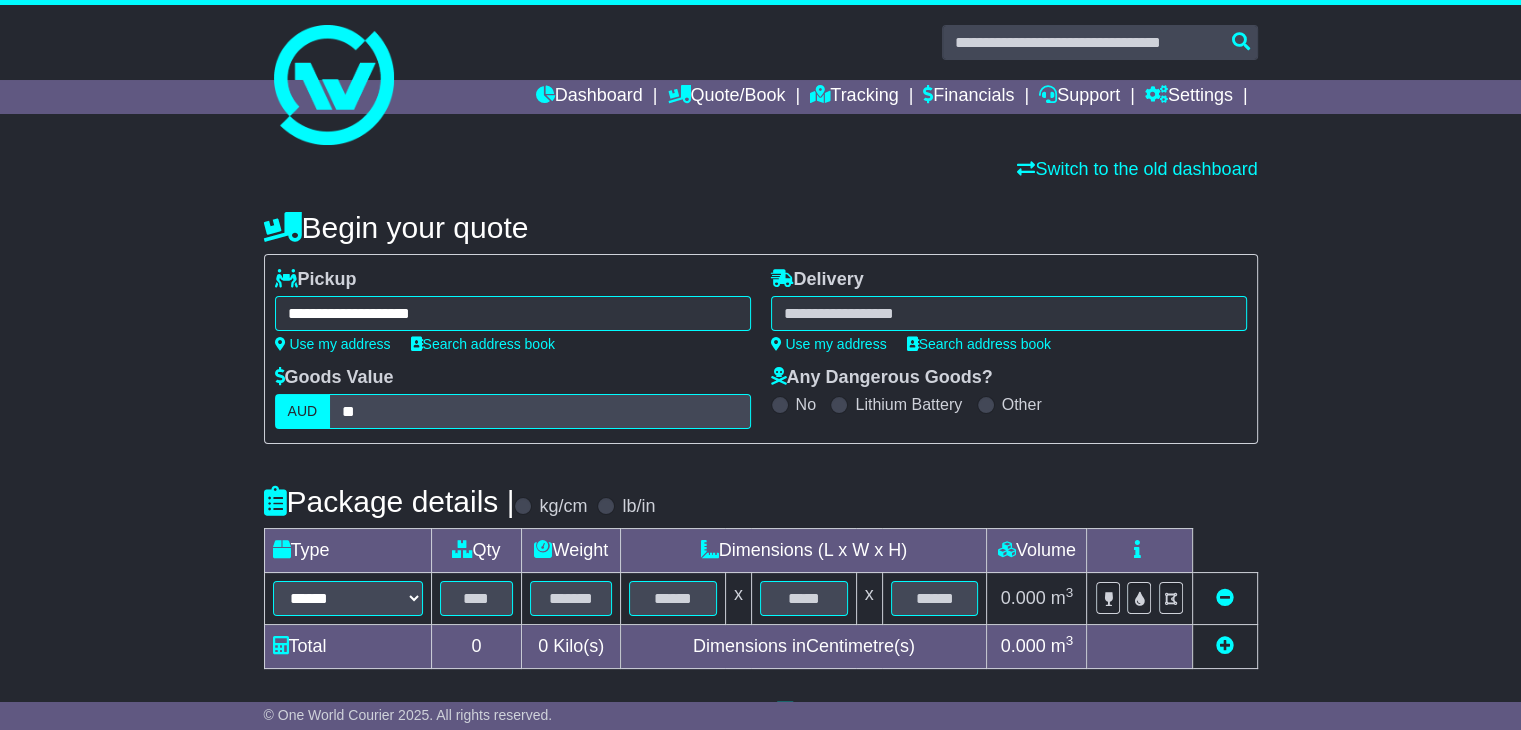 click at bounding box center (1009, 313) 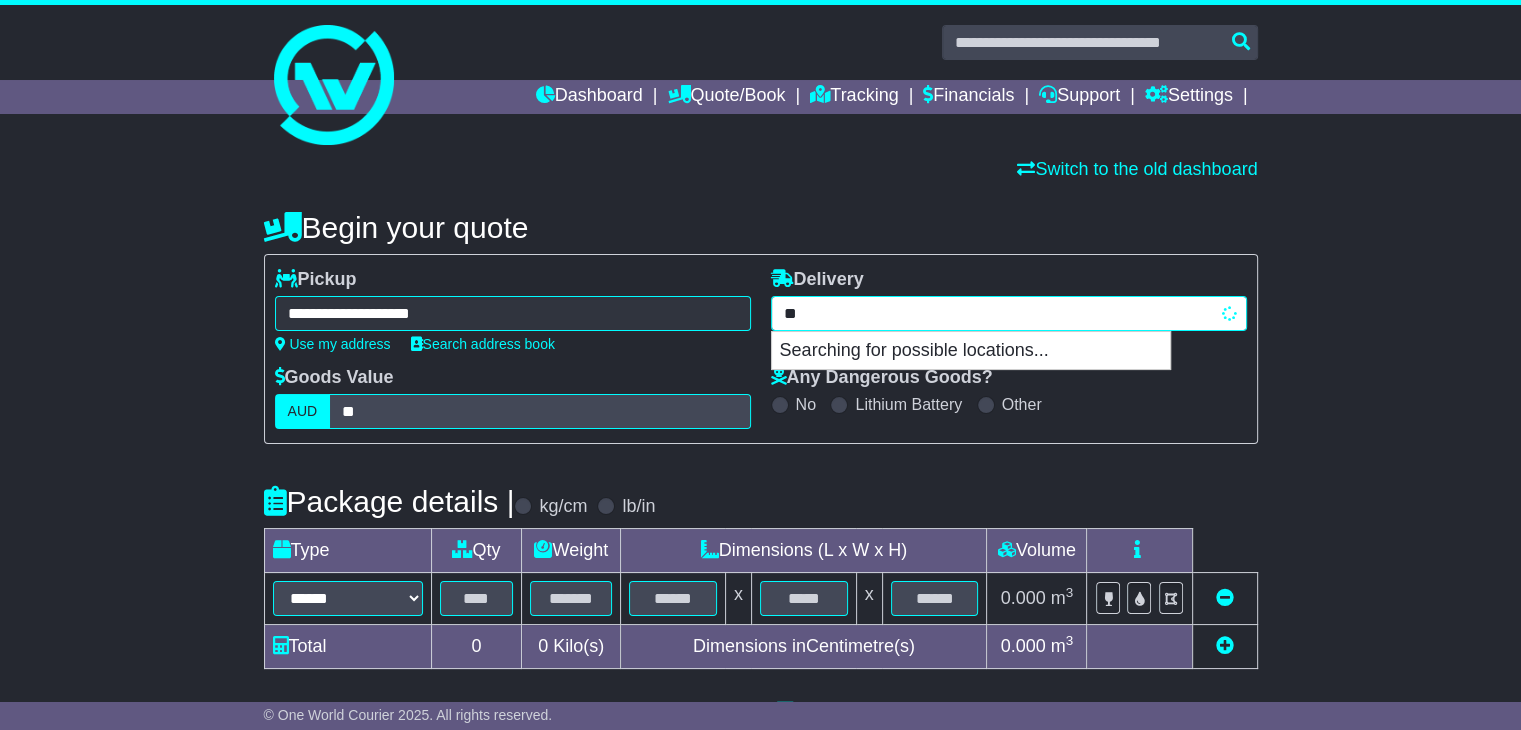 type on "*" 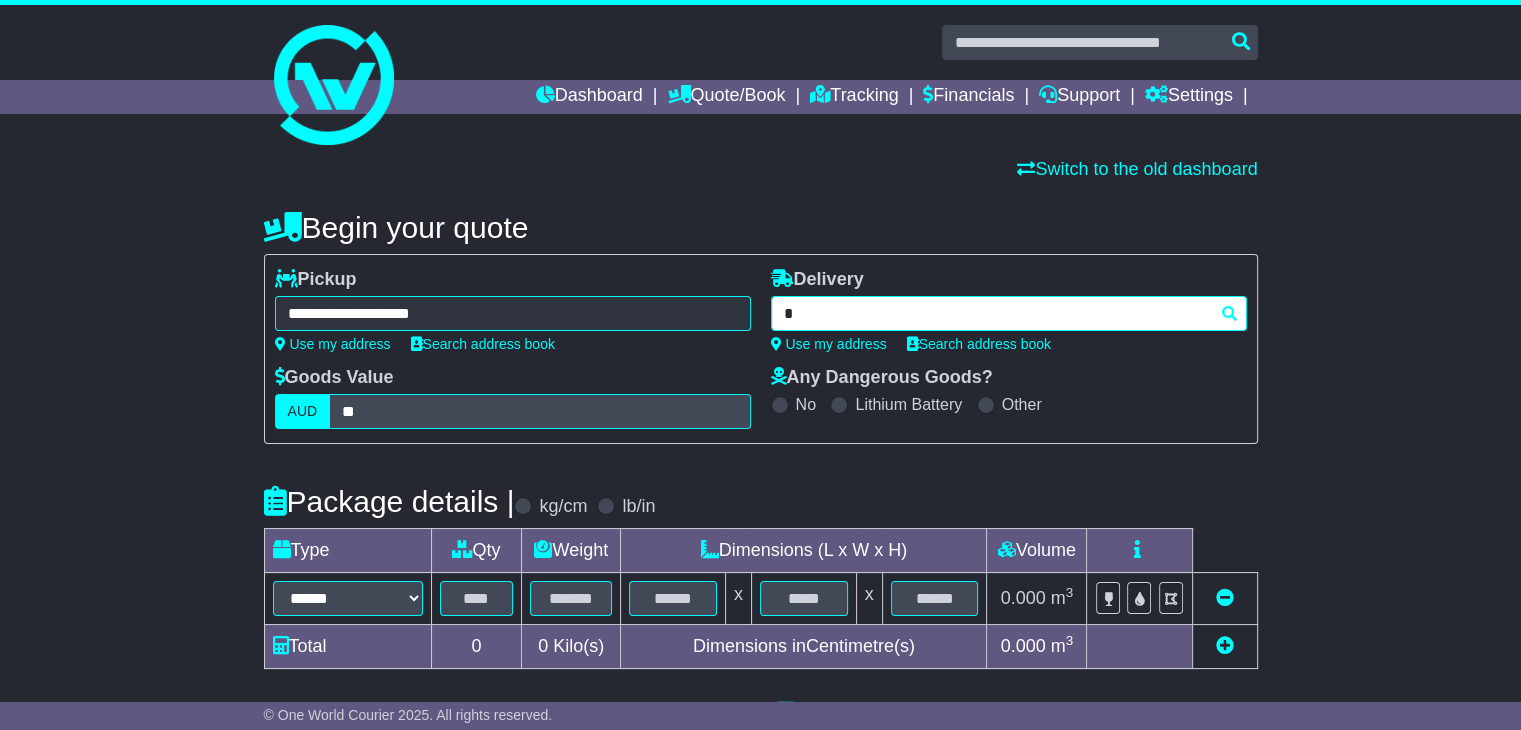 type 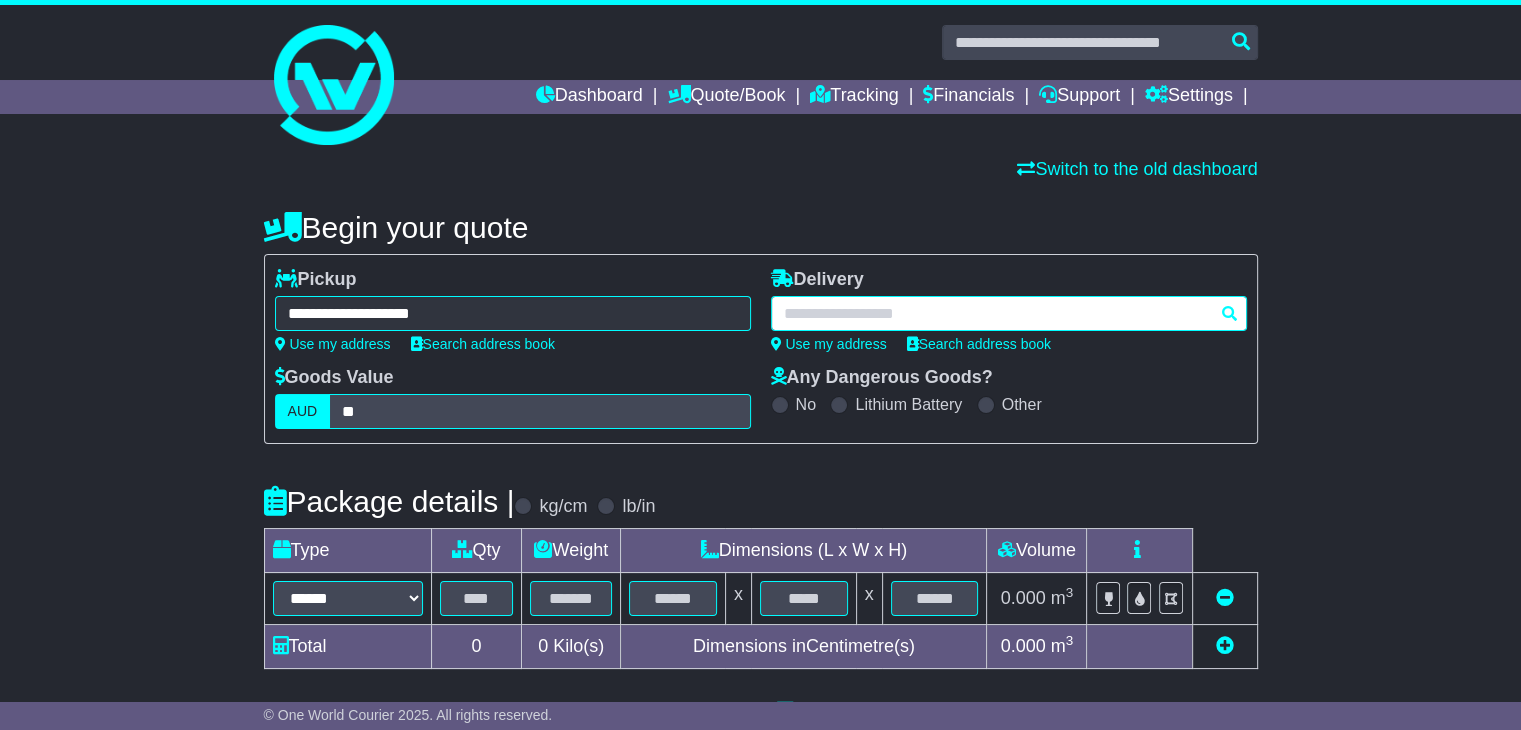 click at bounding box center (1009, 313) 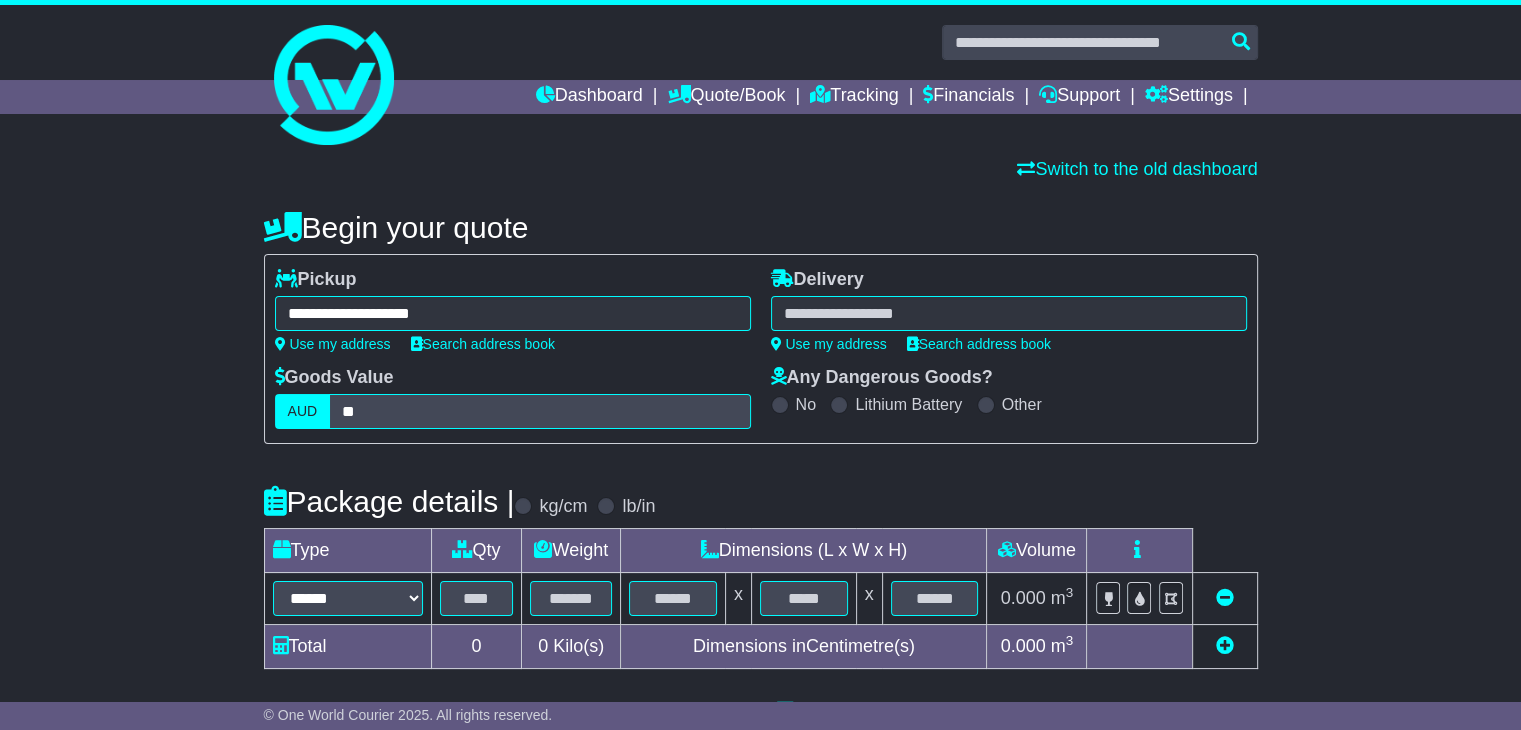 click on "Any Dangerous Goods?
No
Lithium Battery
Other" at bounding box center [1009, 390] 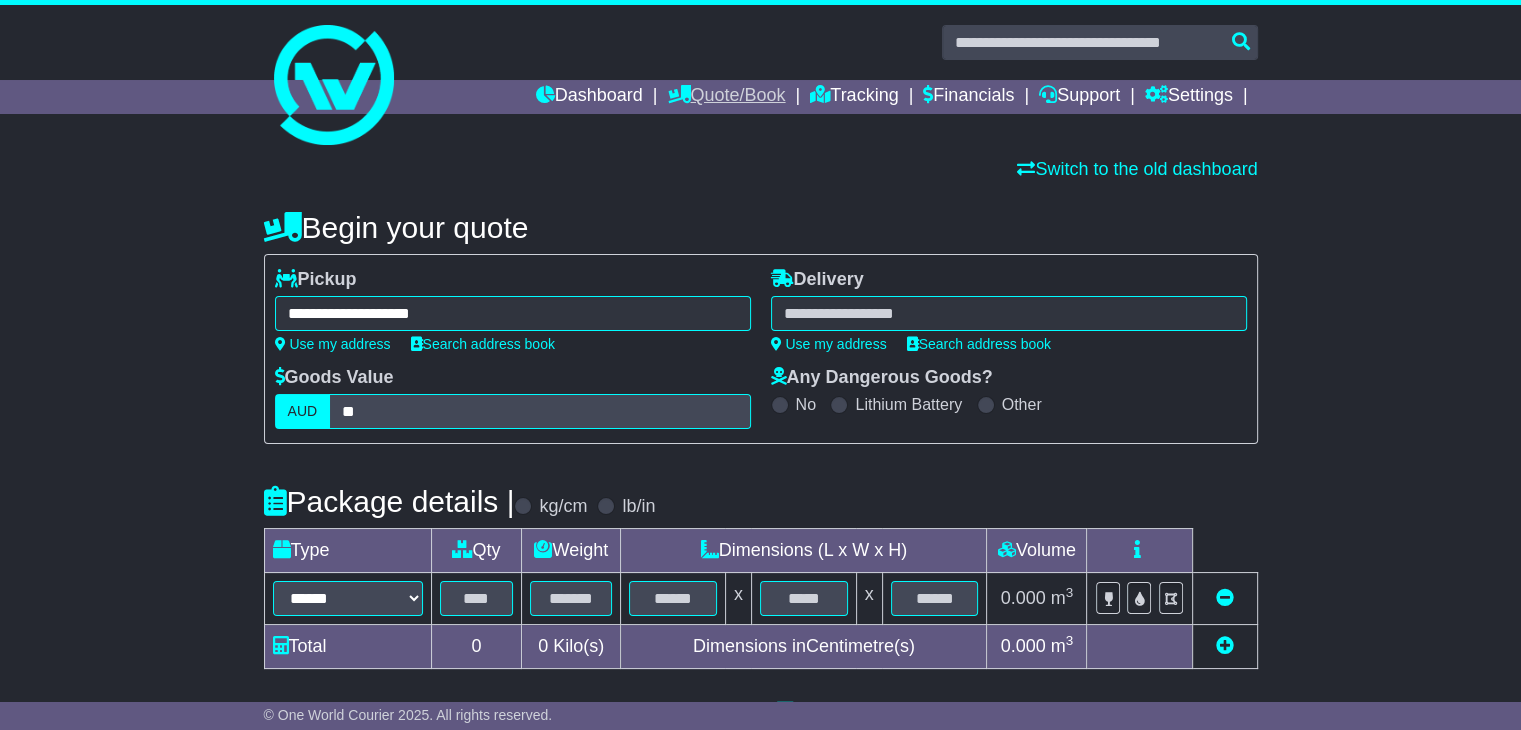 click on "Quote/Book" at bounding box center [726, 97] 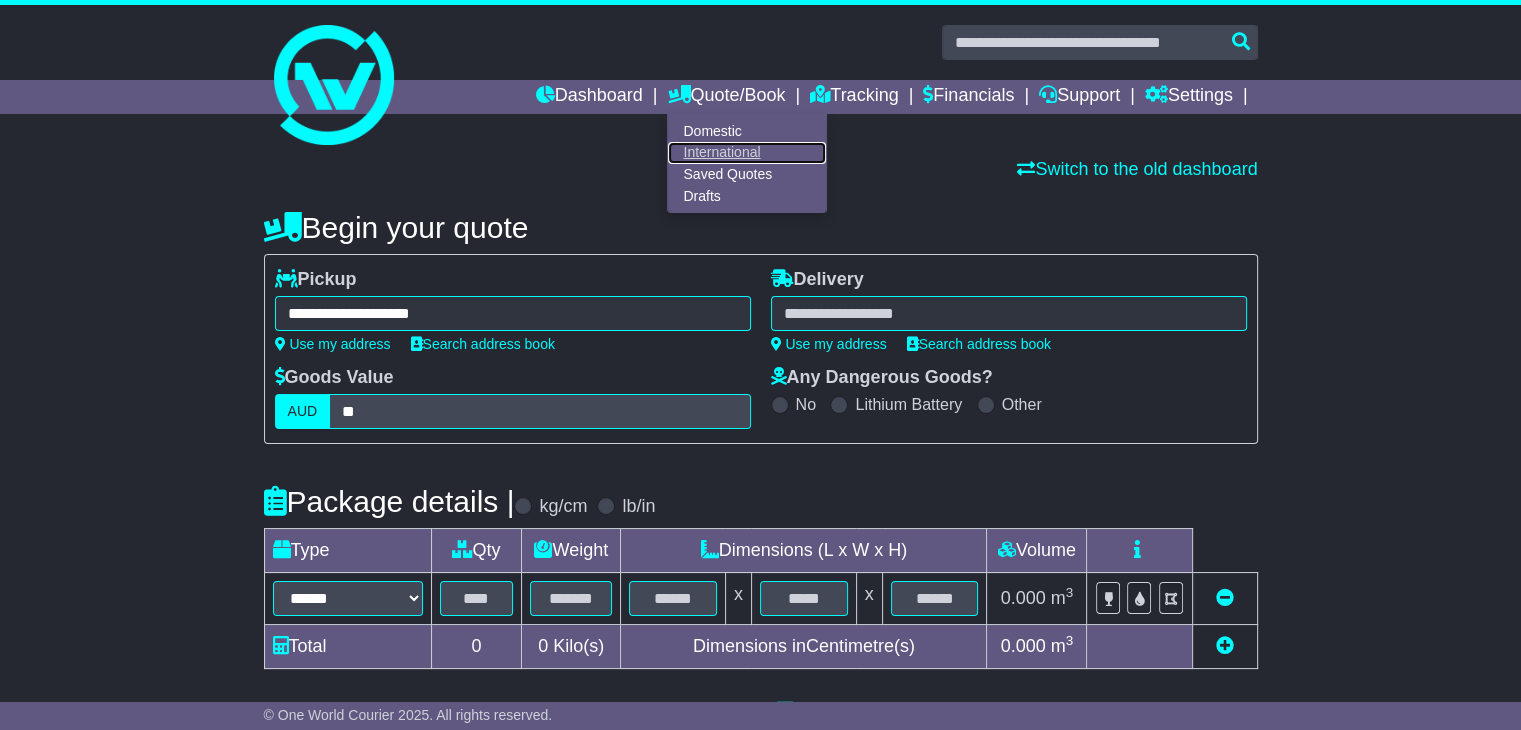 click on "International" at bounding box center (747, 153) 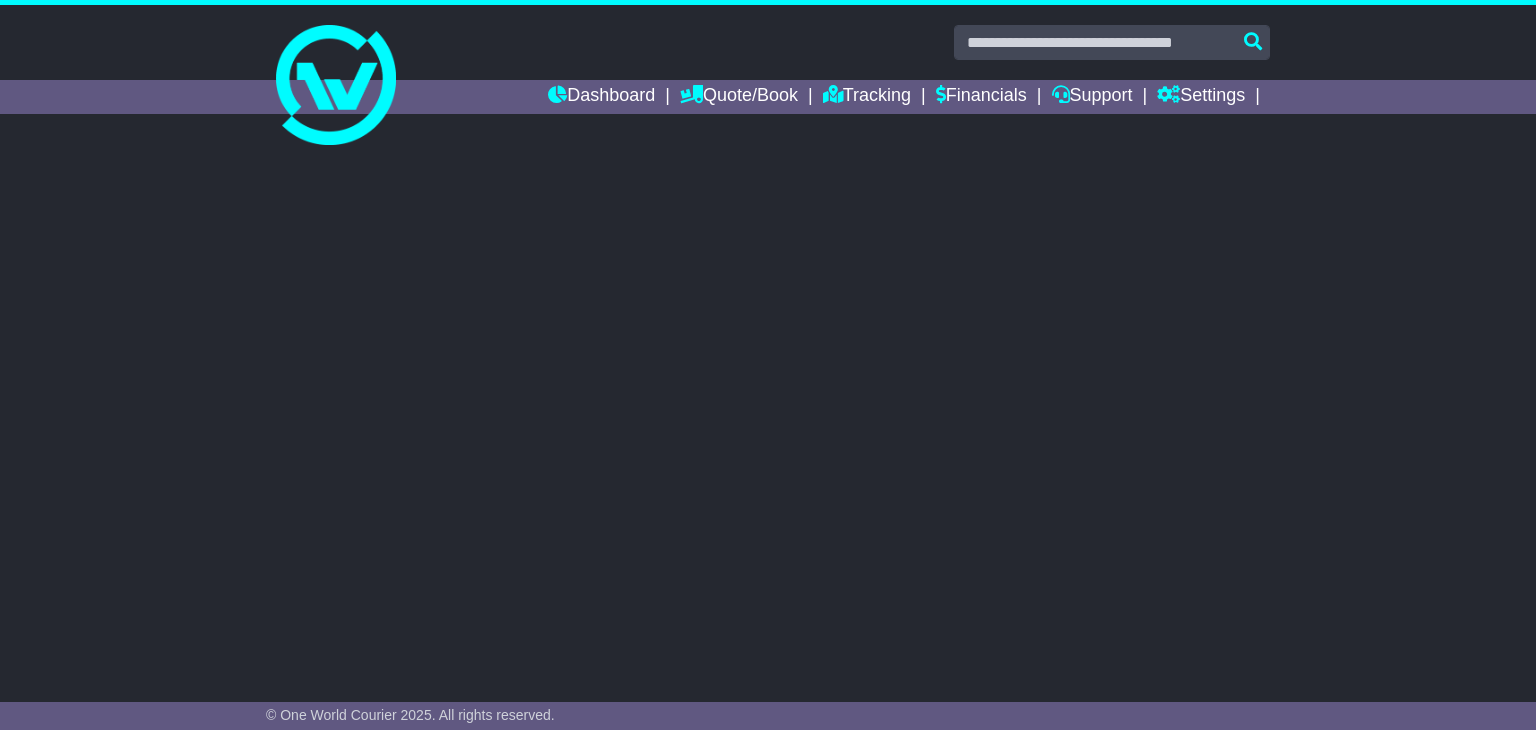scroll, scrollTop: 0, scrollLeft: 0, axis: both 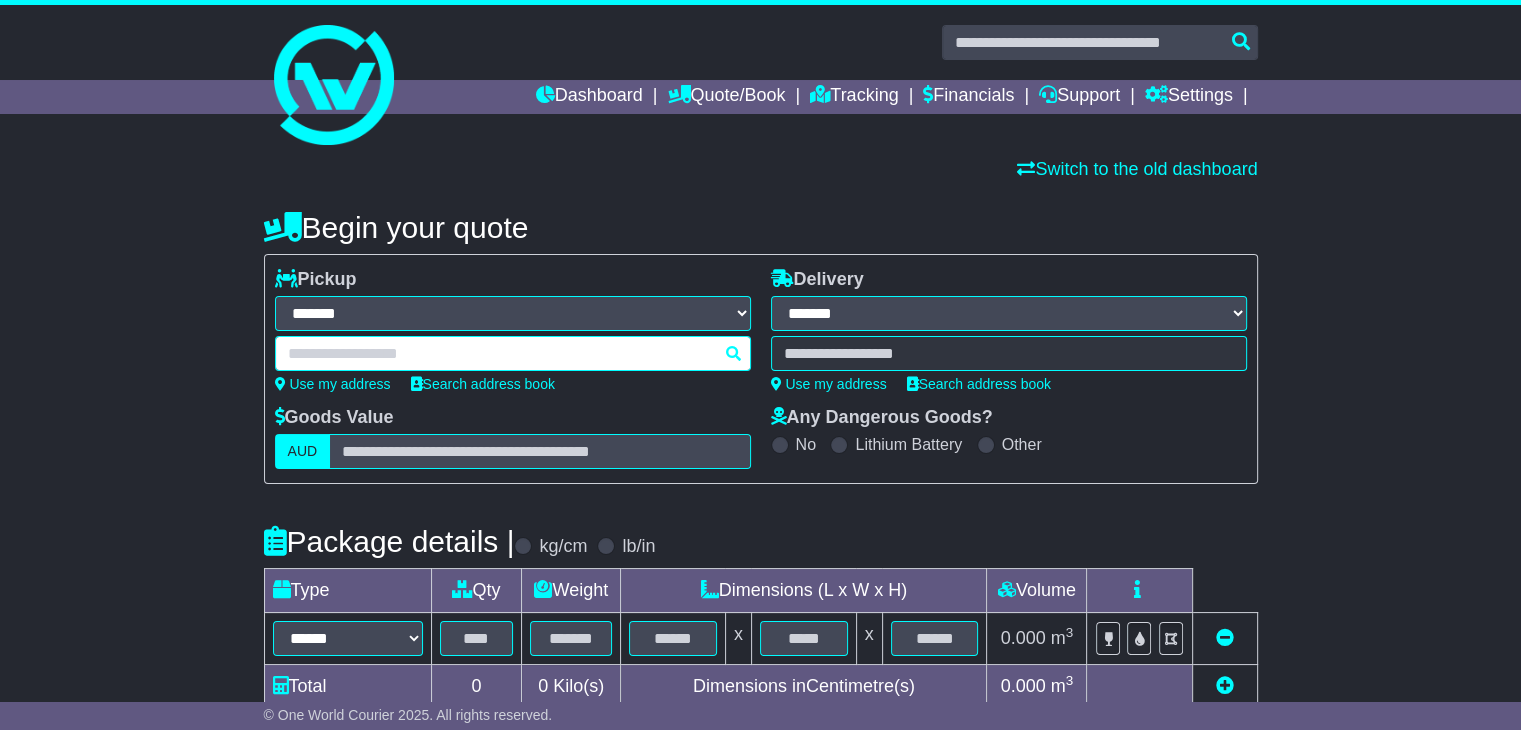 click at bounding box center (513, 353) 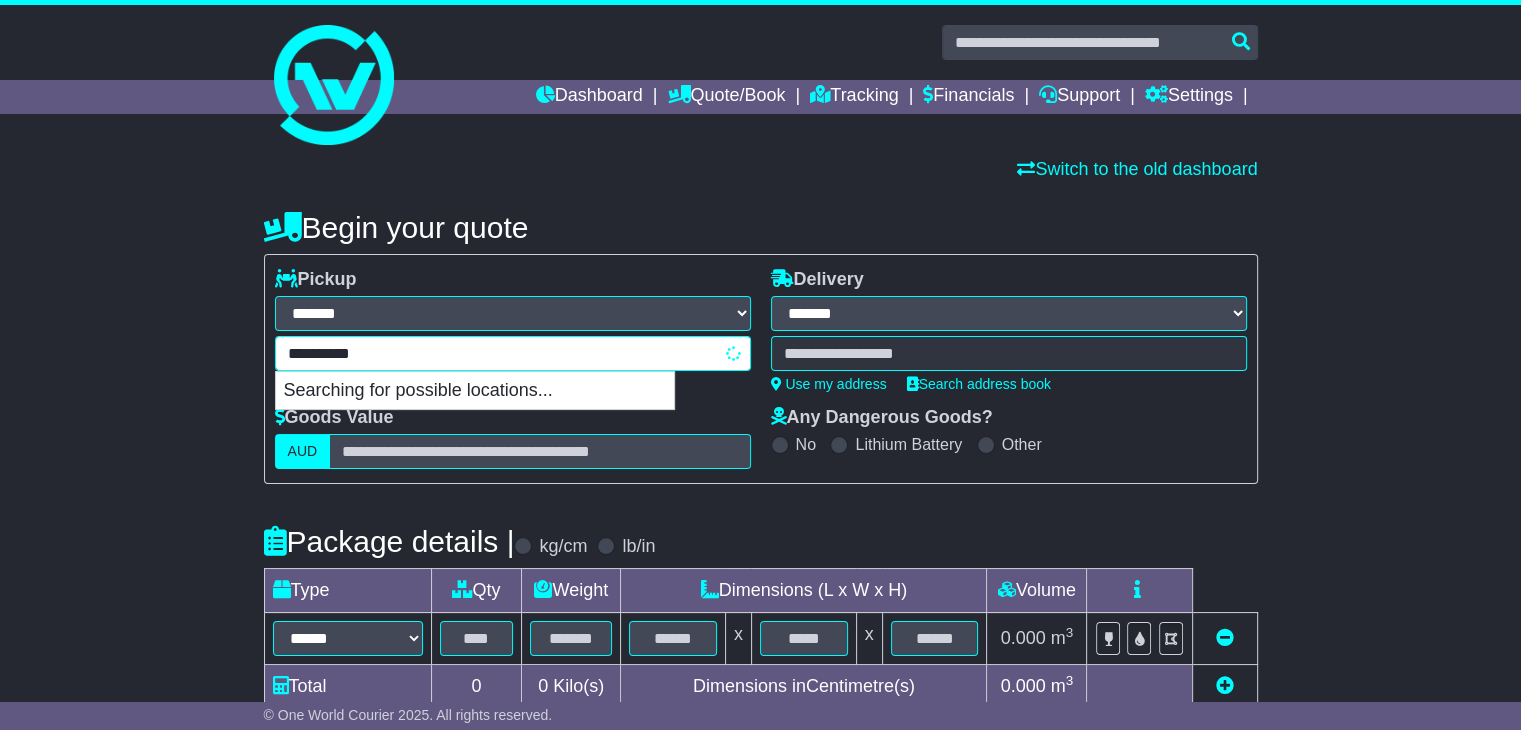 type on "**********" 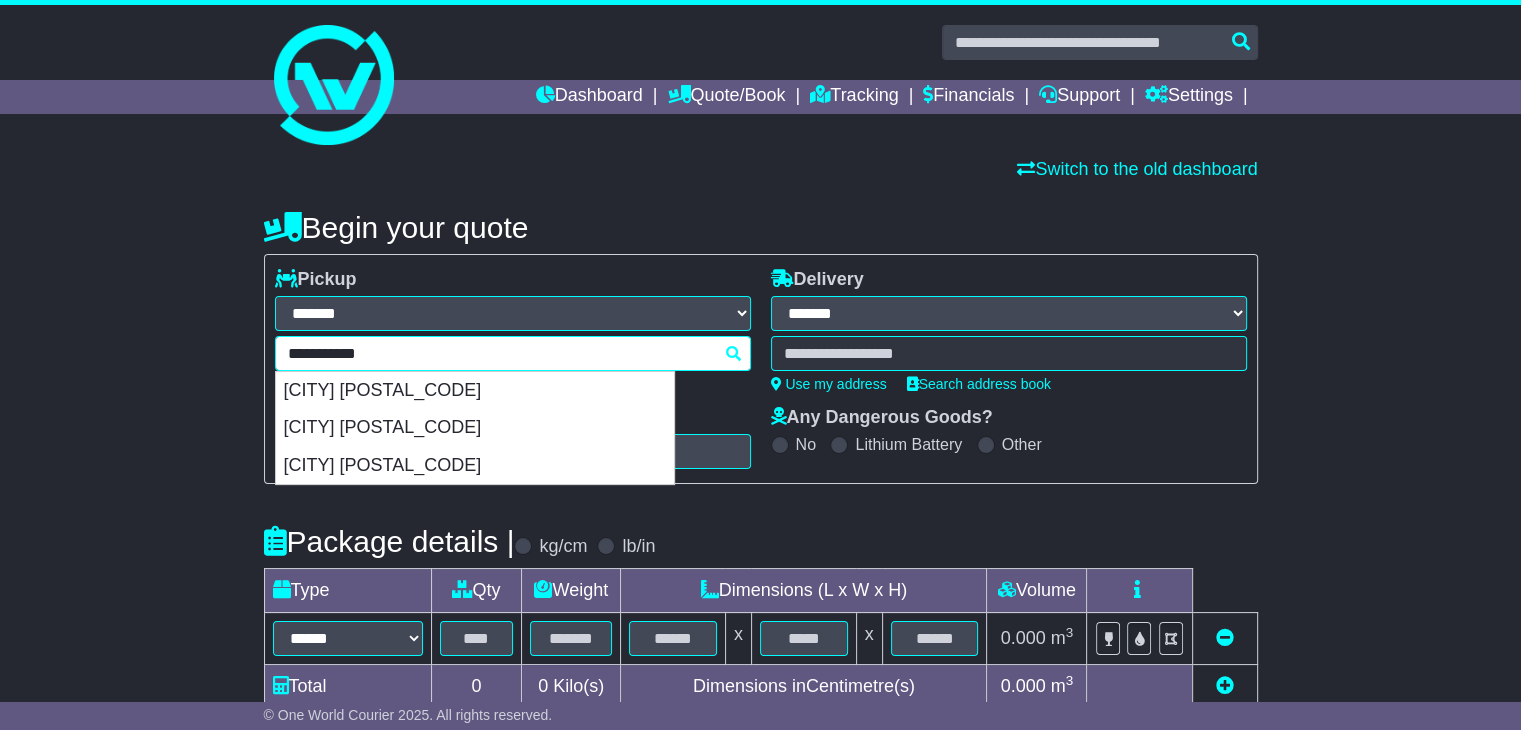 drag, startPoint x: 316, startPoint y: 409, endPoint x: 395, endPoint y: 393, distance: 80.60397 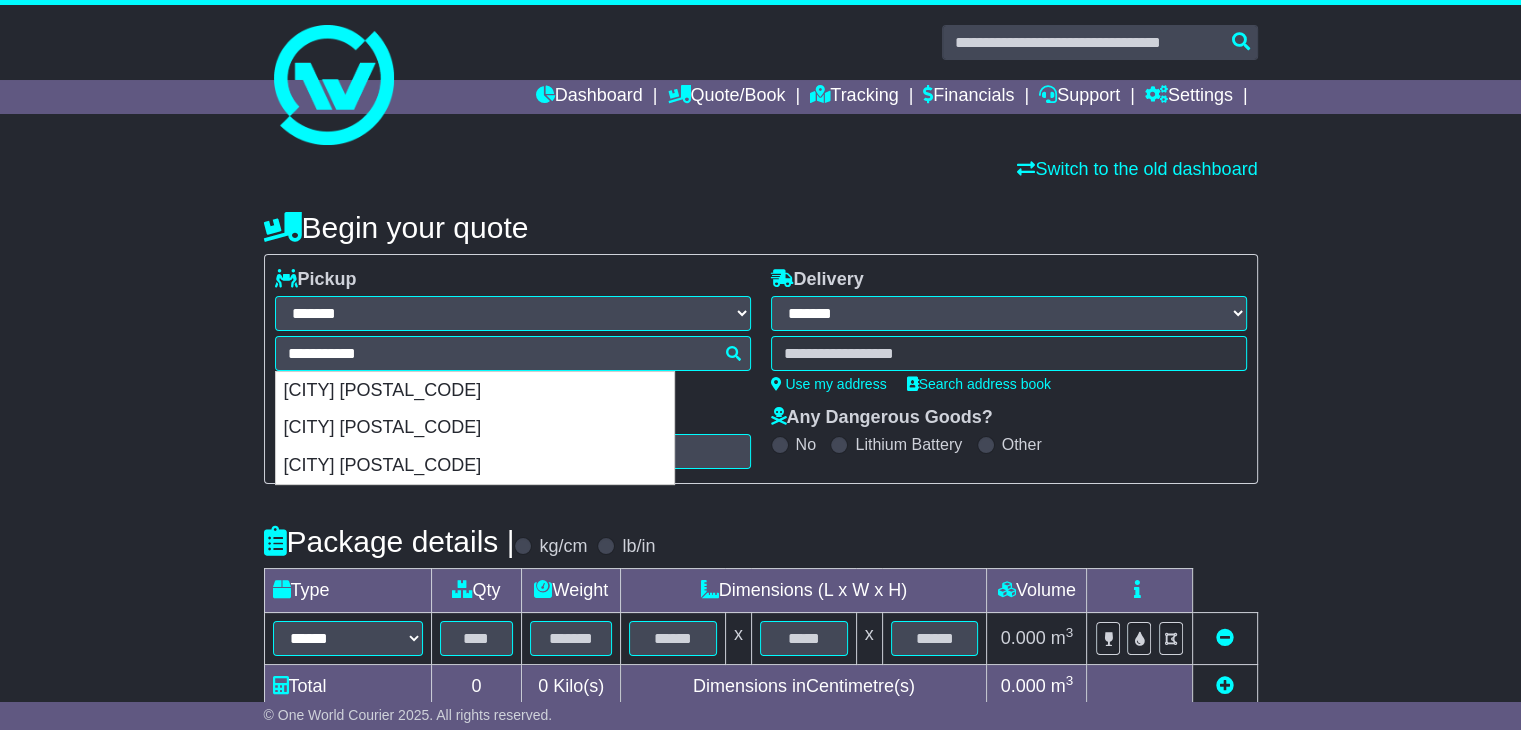 type on "**********" 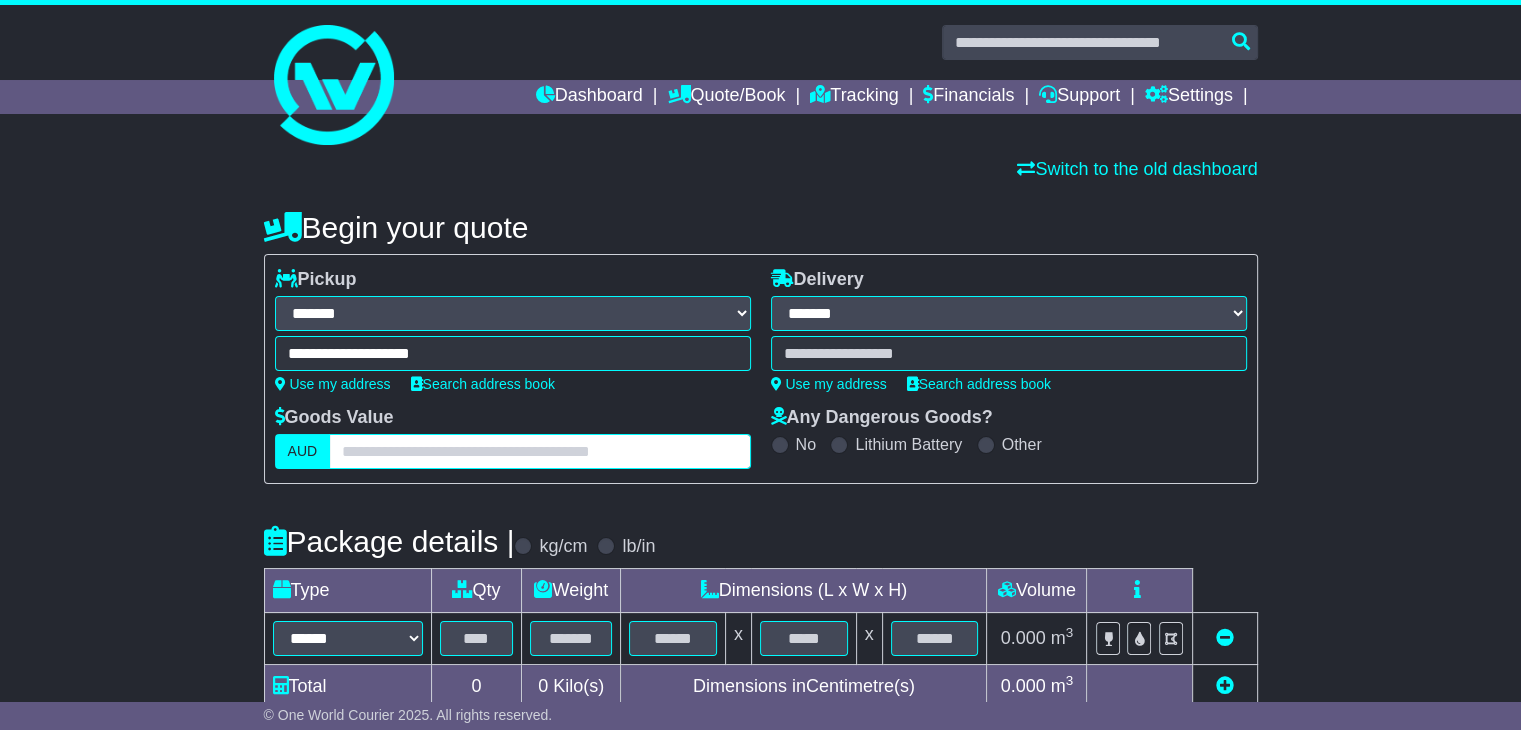 click at bounding box center [539, 451] 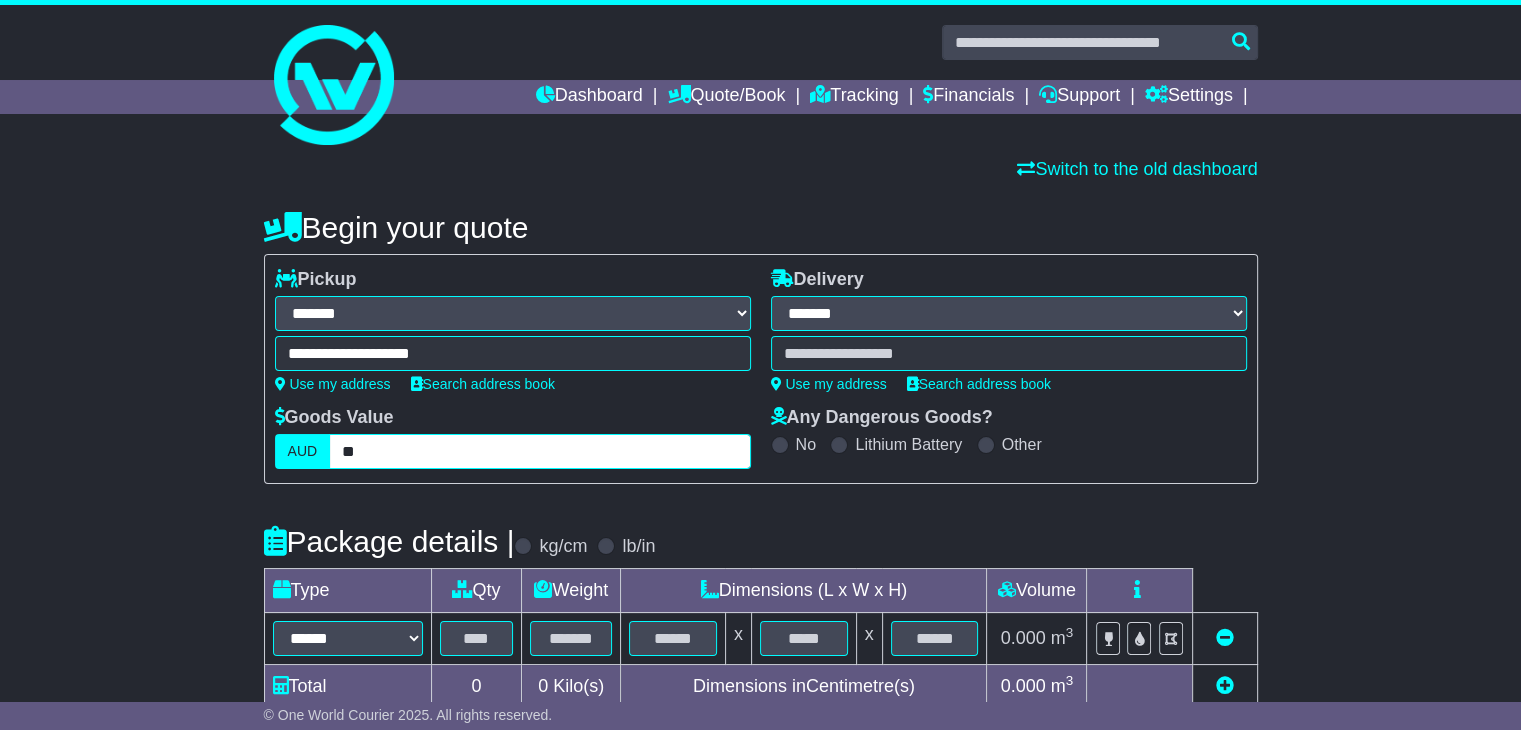 type on "**" 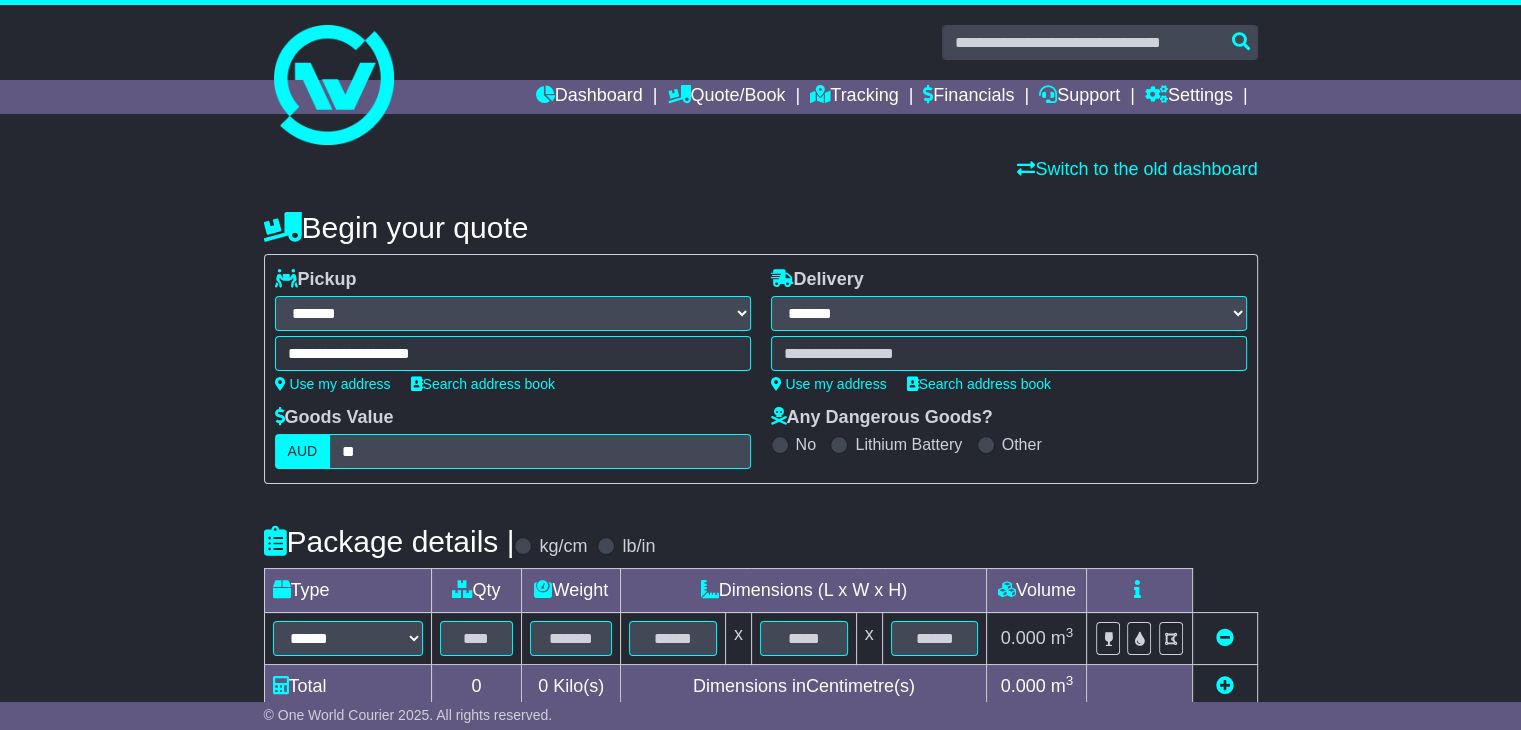 drag, startPoint x: 876, startPoint y: 274, endPoint x: 871, endPoint y: 300, distance: 26.476404 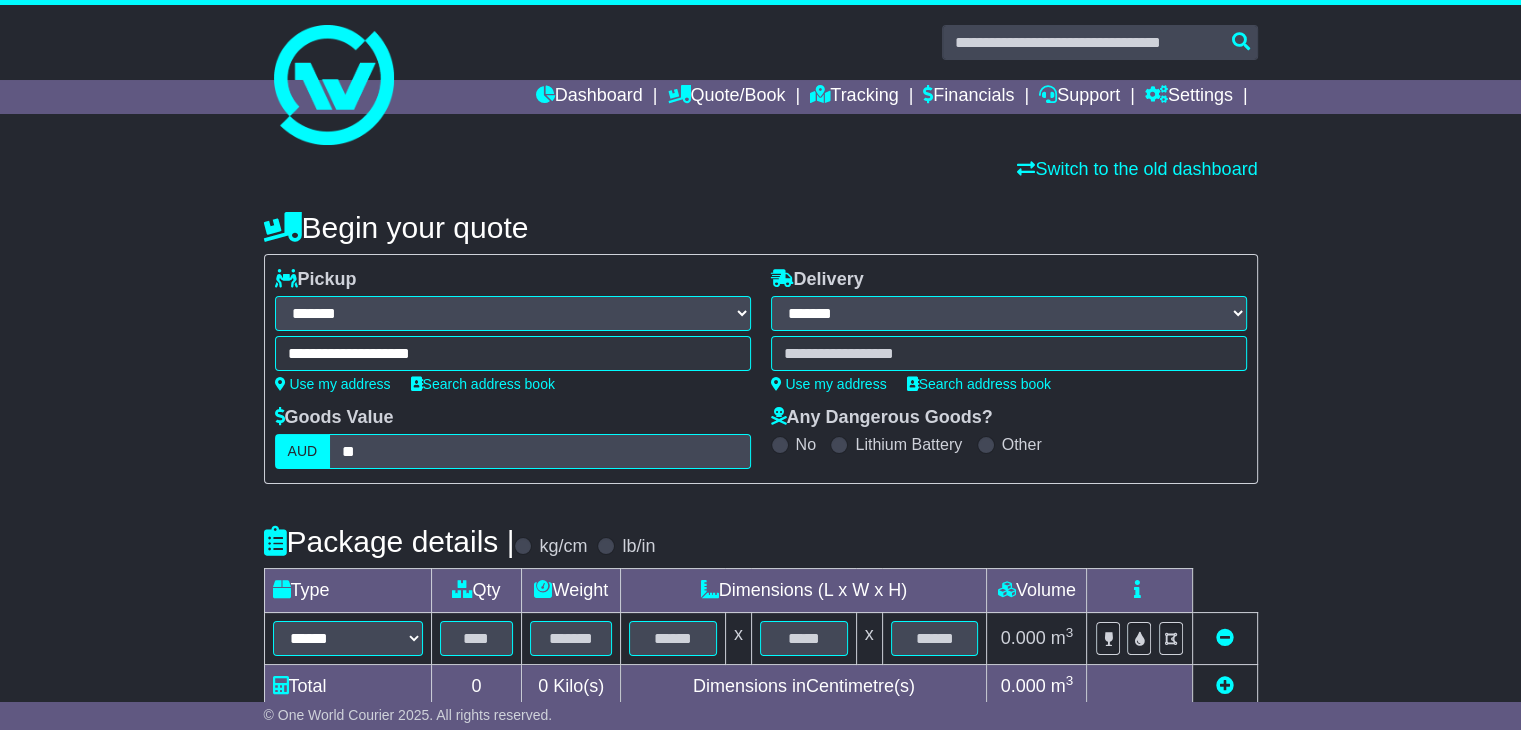 click on "**********" at bounding box center [1009, 330] 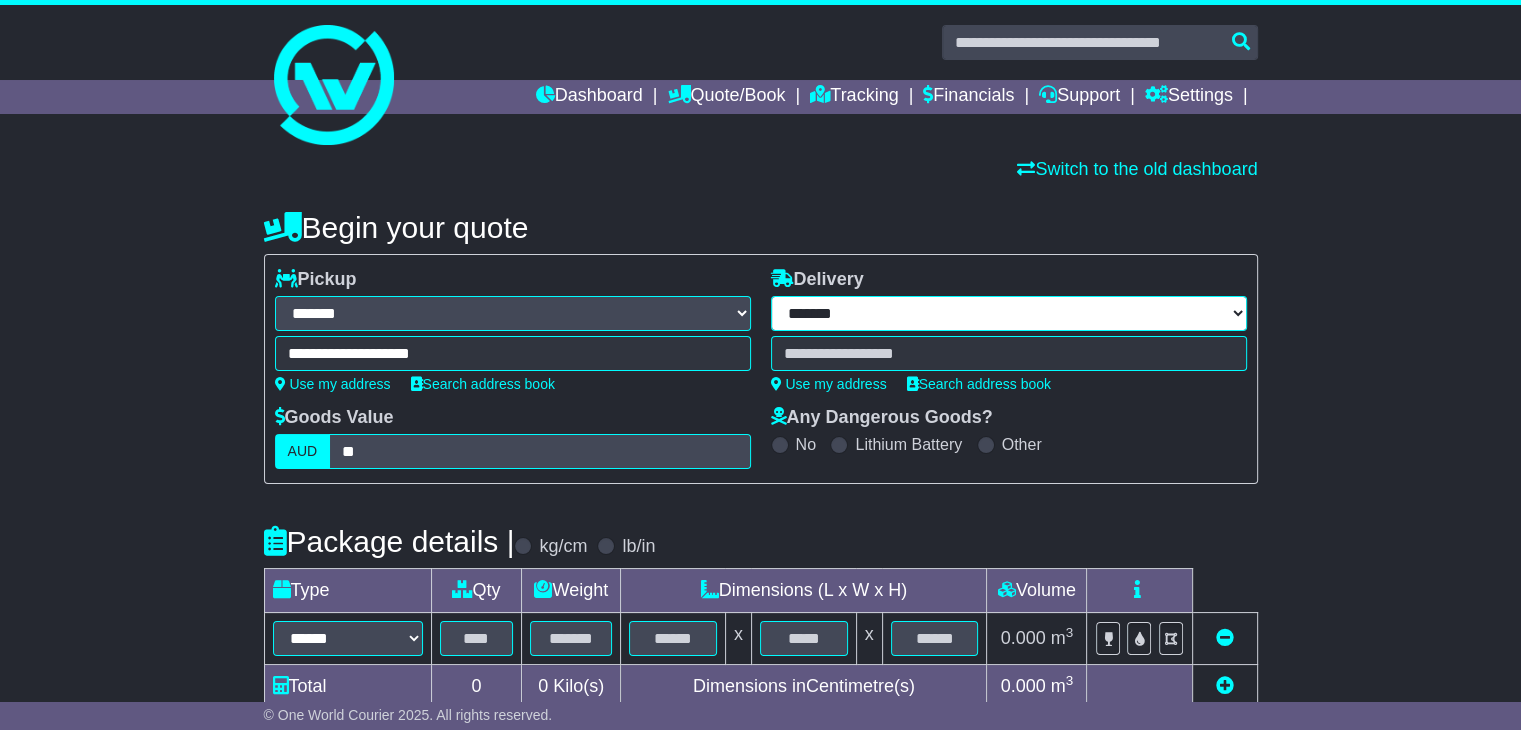click on "**********" at bounding box center [1009, 313] 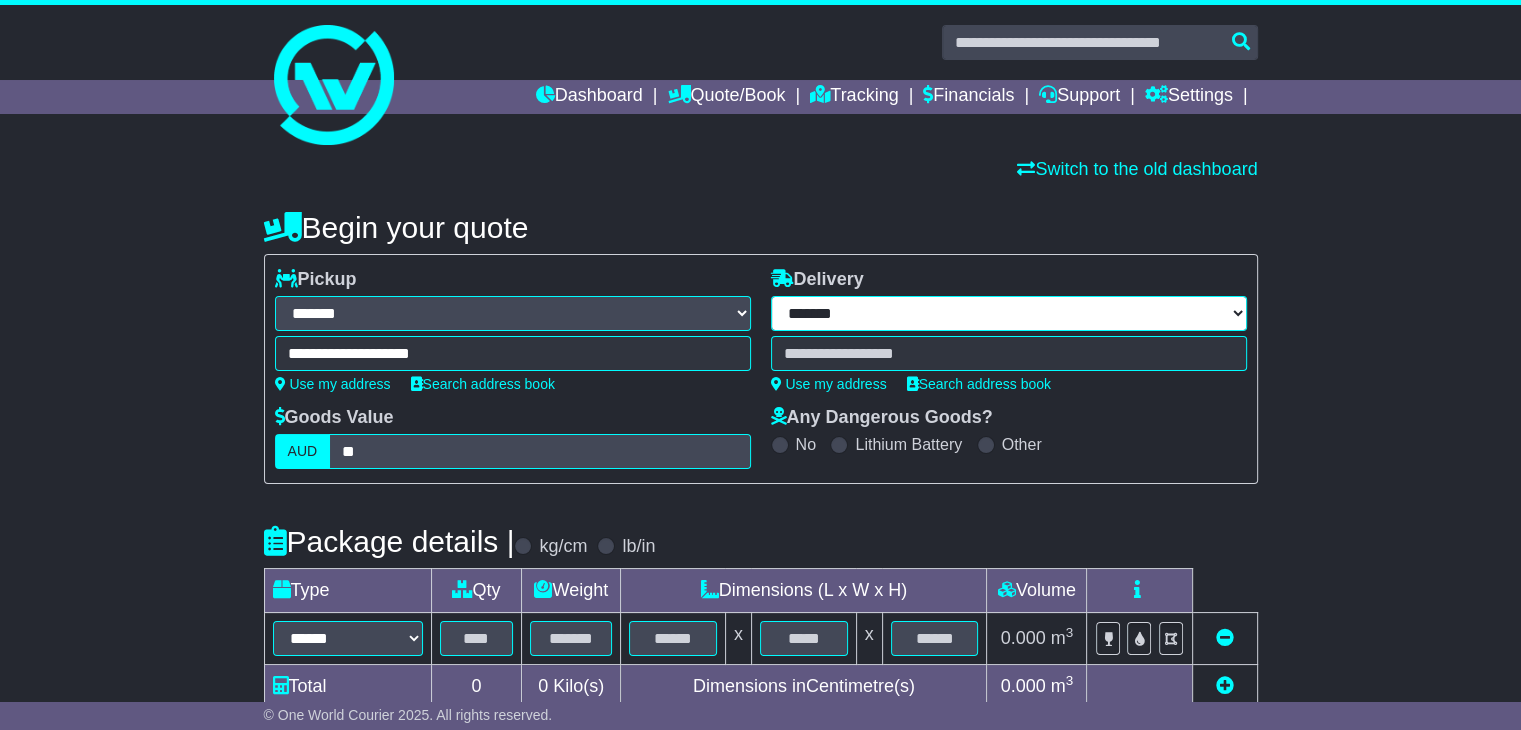 select on "***" 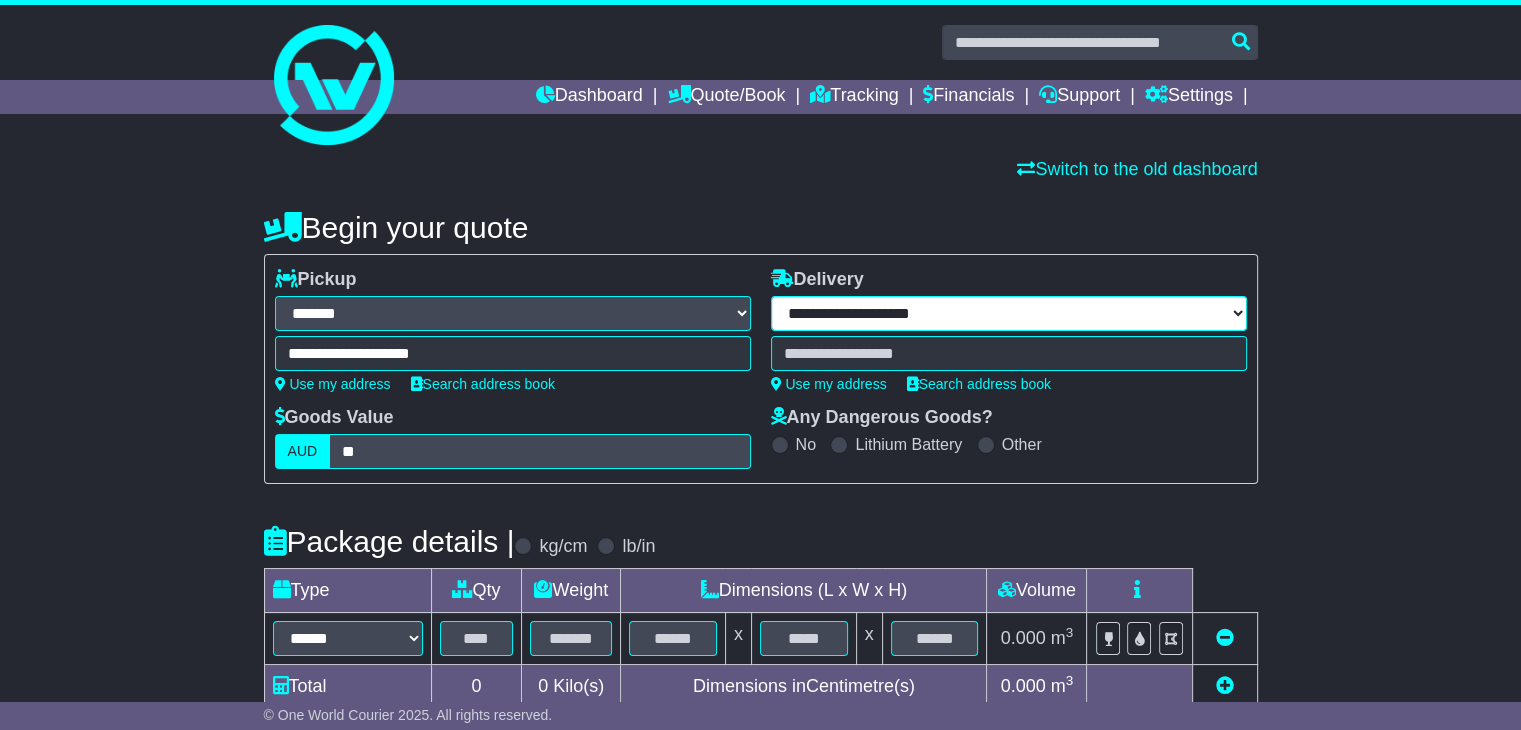 click on "**********" at bounding box center [1009, 313] 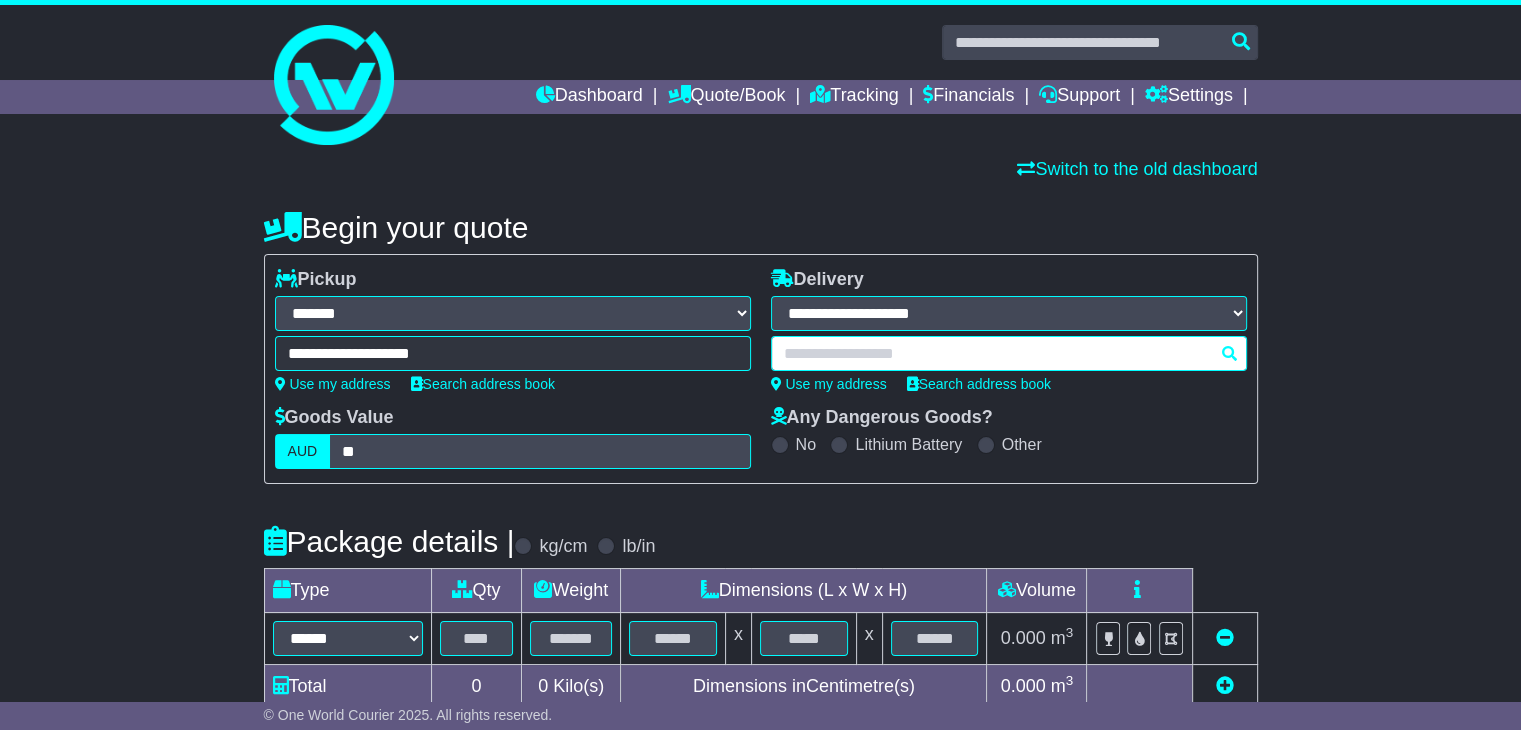 click at bounding box center [1009, 353] 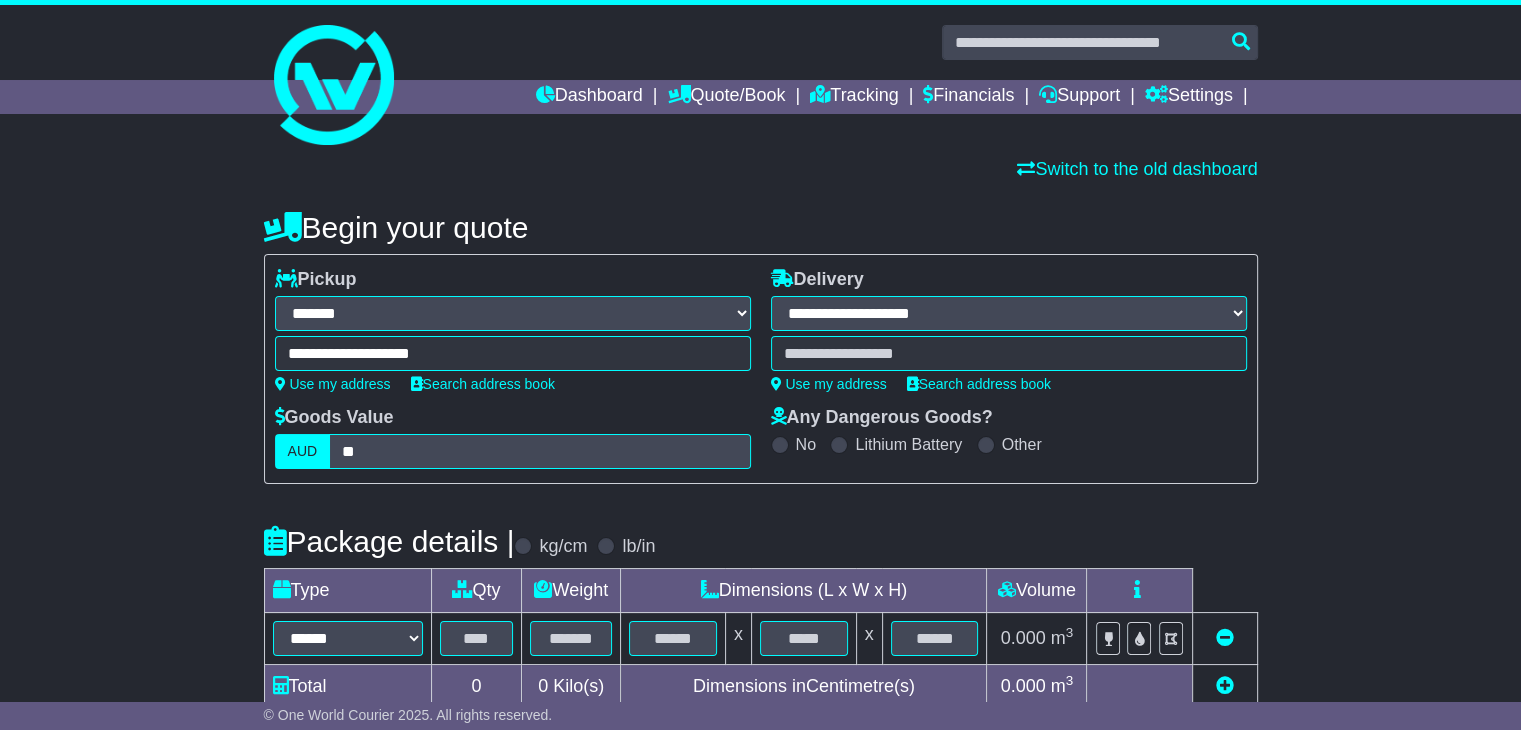 click at bounding box center [1009, 353] 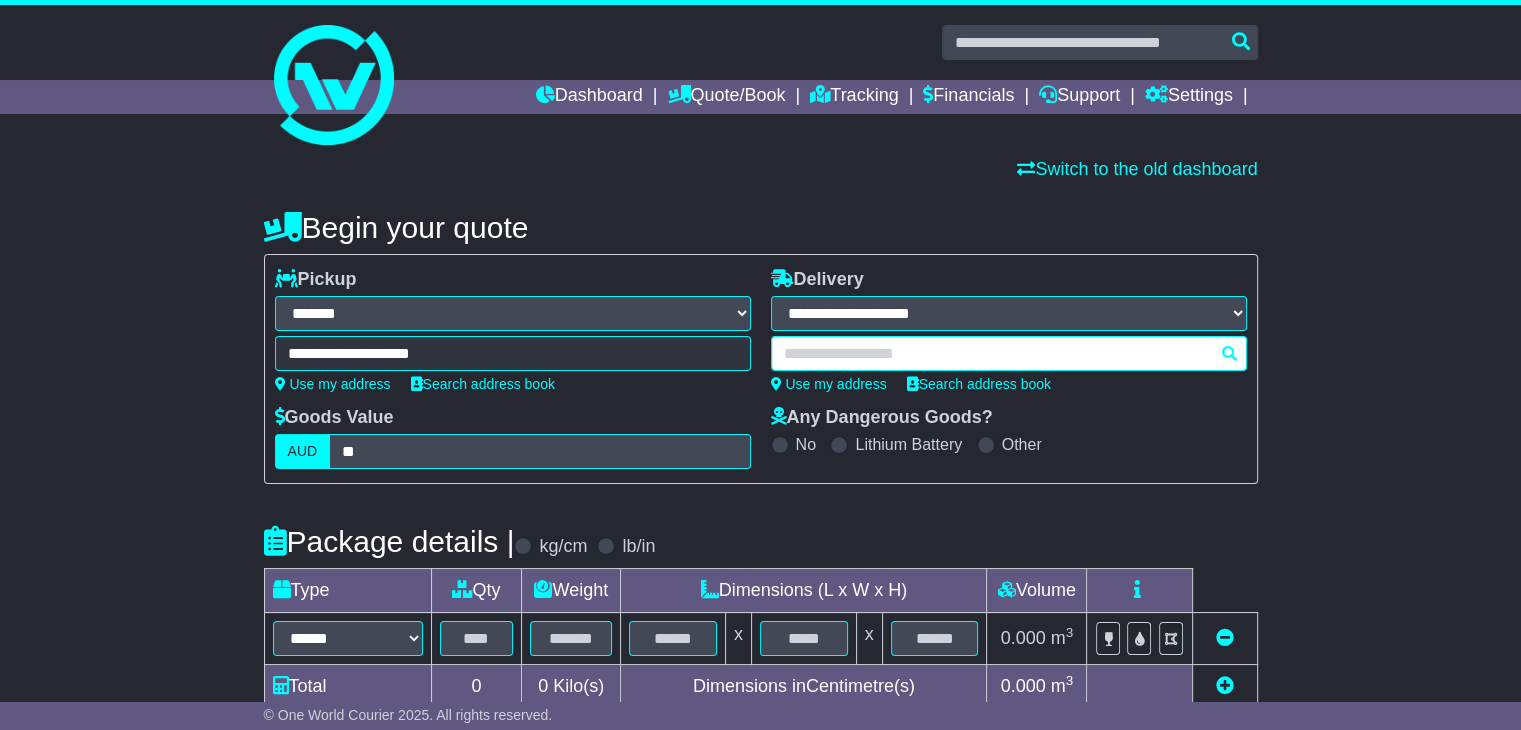 paste on "*****" 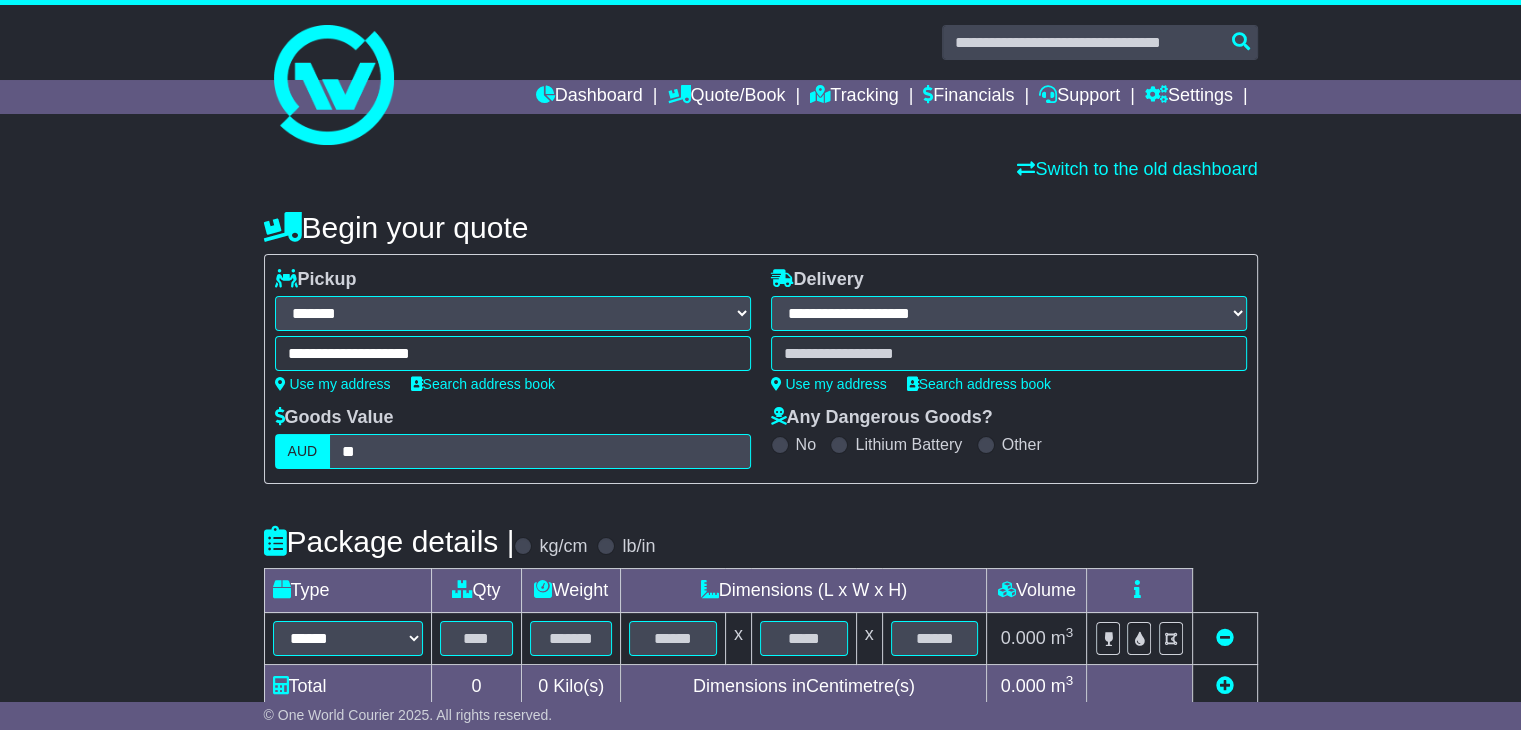 click on "Package details |
kg/cm
lb/in" at bounding box center [761, 541] 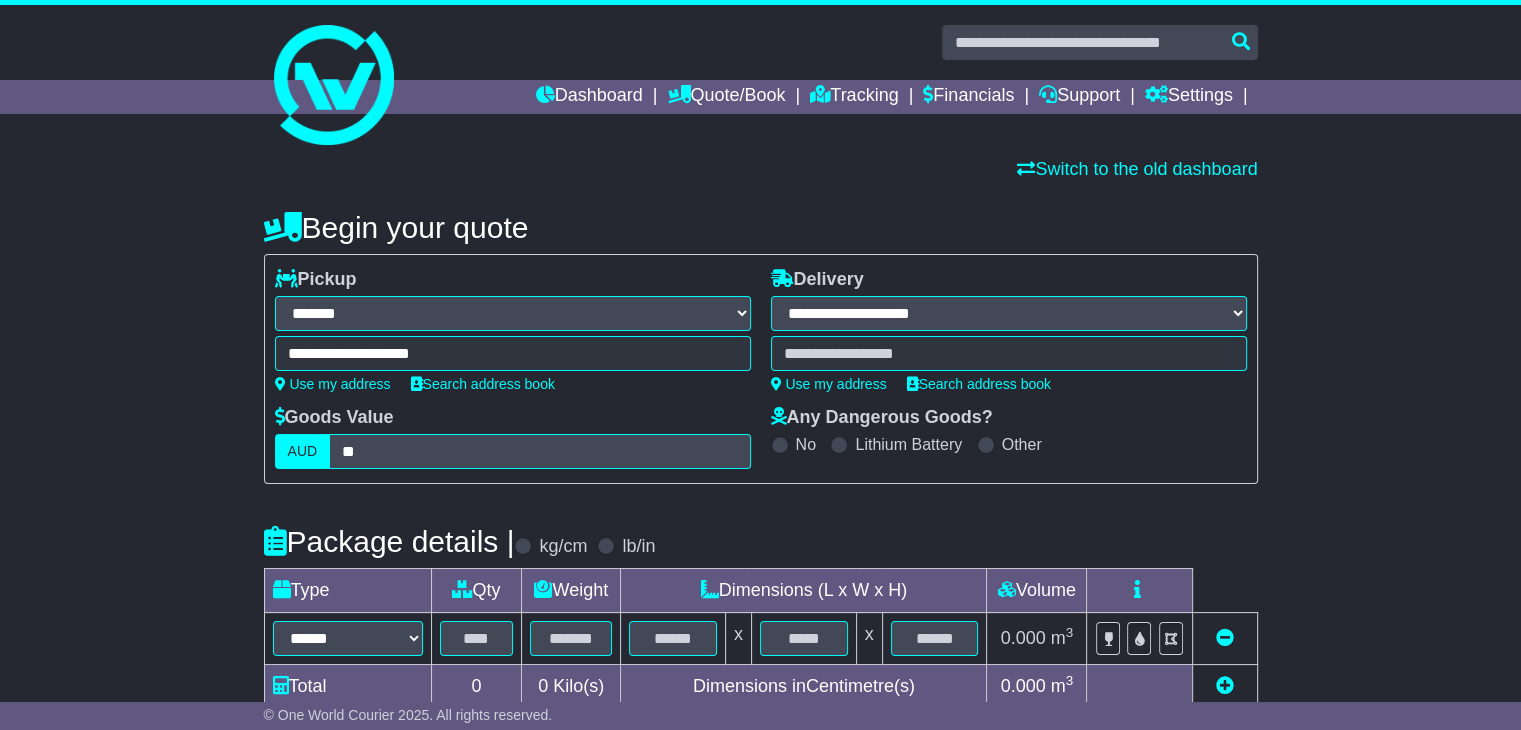click on "[CREDIT_CARD] [POSTAL_CODE] [POSTAL_CODE]" at bounding box center [1009, 353] 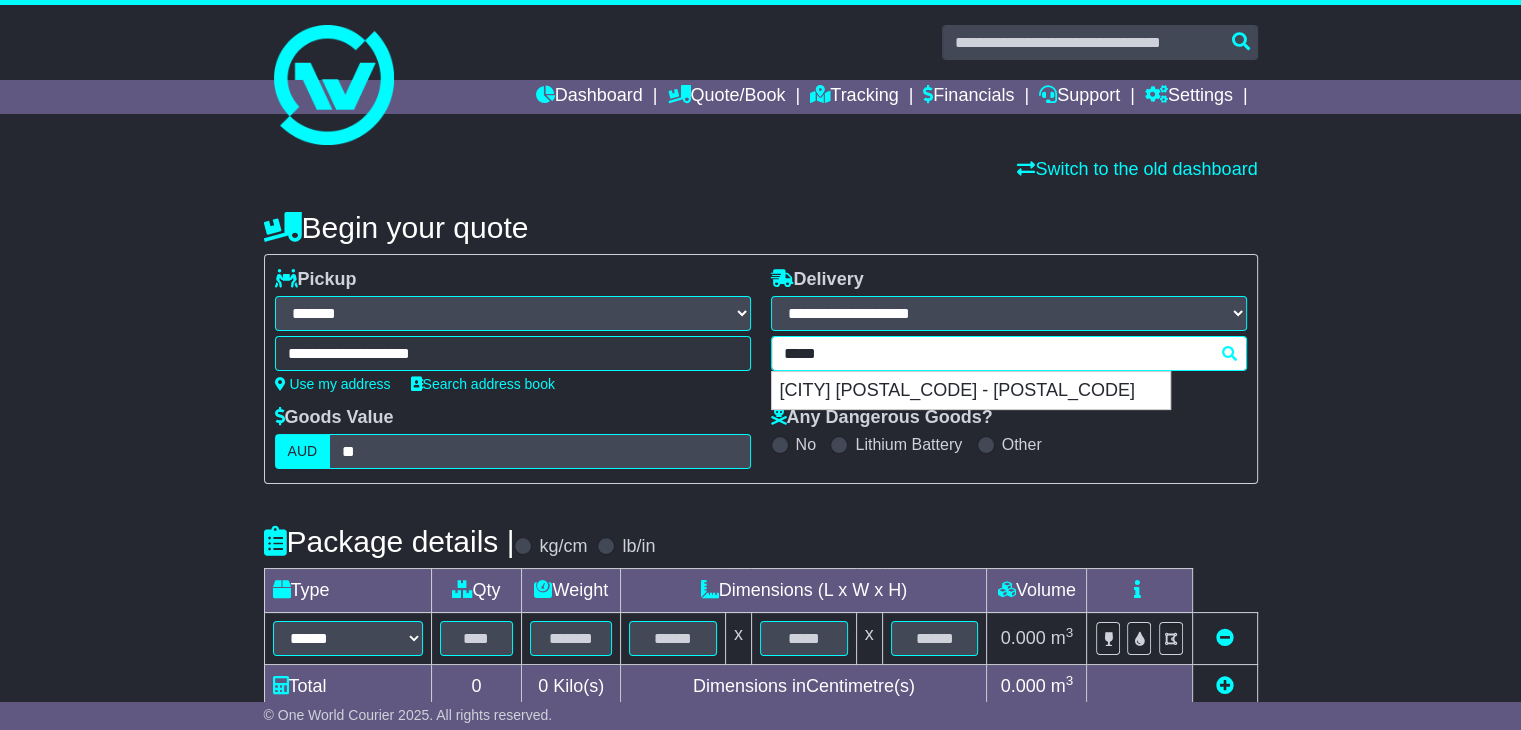 paste on "*****" 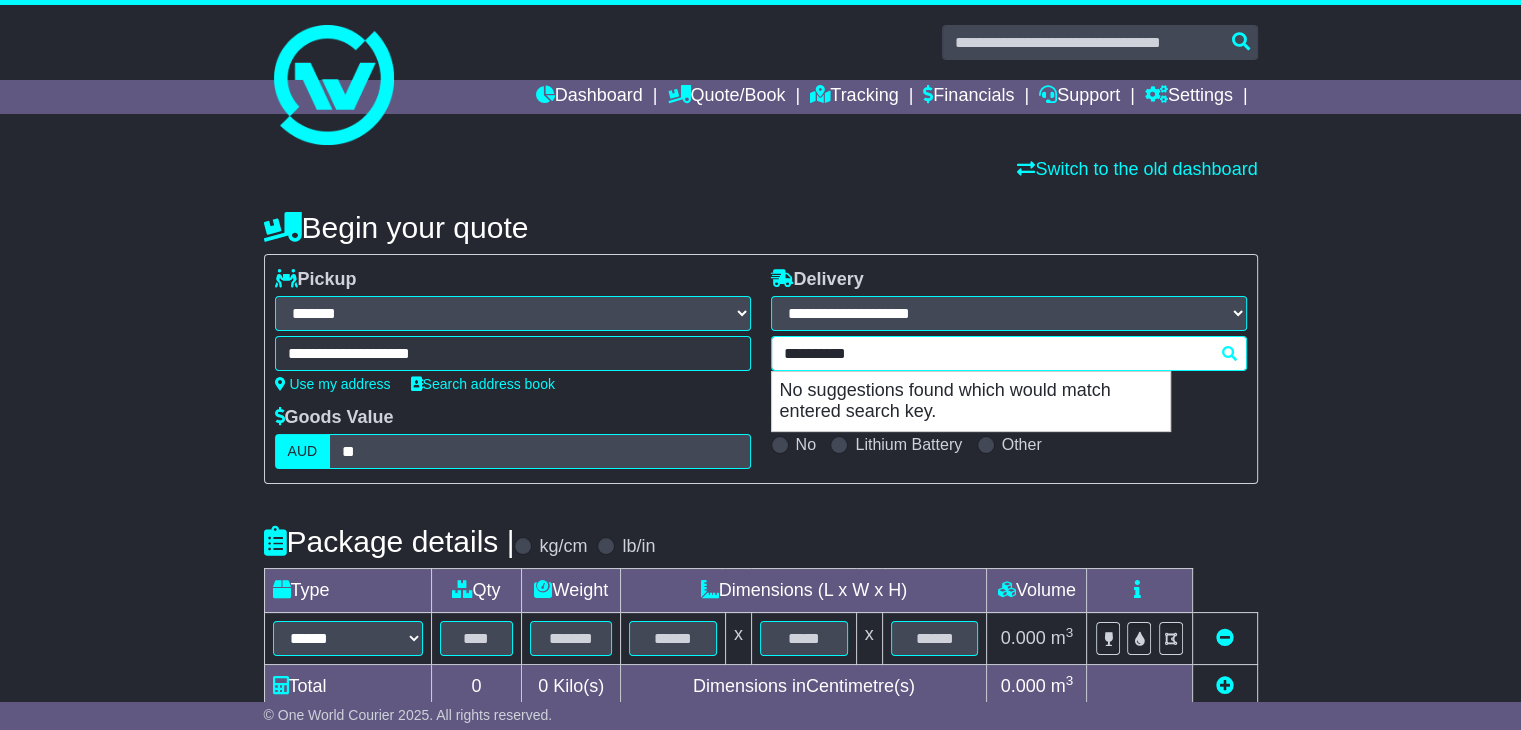 drag, startPoint x: 900, startPoint y: 360, endPoint x: 744, endPoint y: 355, distance: 156.08011 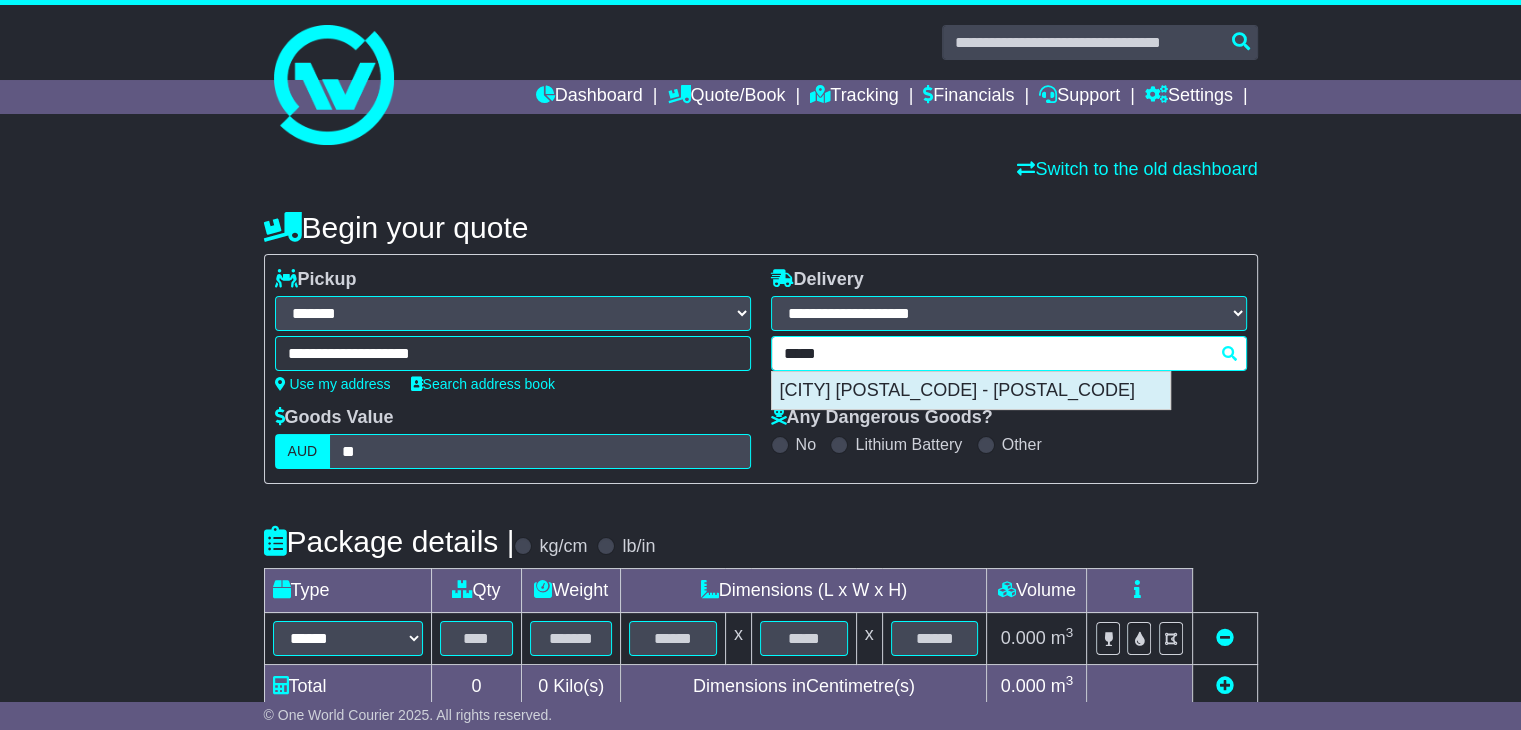 click on "[CITY] [POSTAL_CODE] - [POSTAL_CODE]" at bounding box center (971, 391) 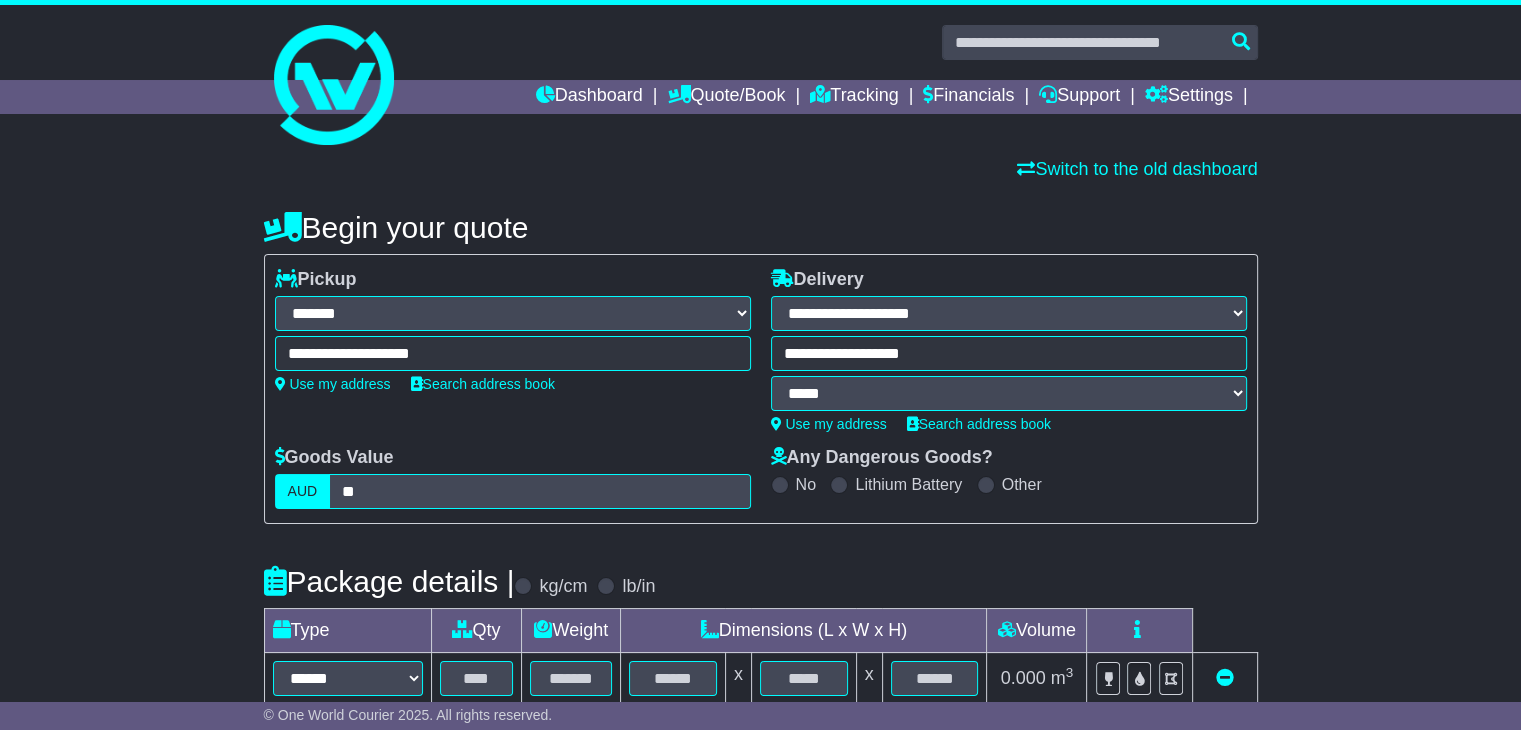 type on "**********" 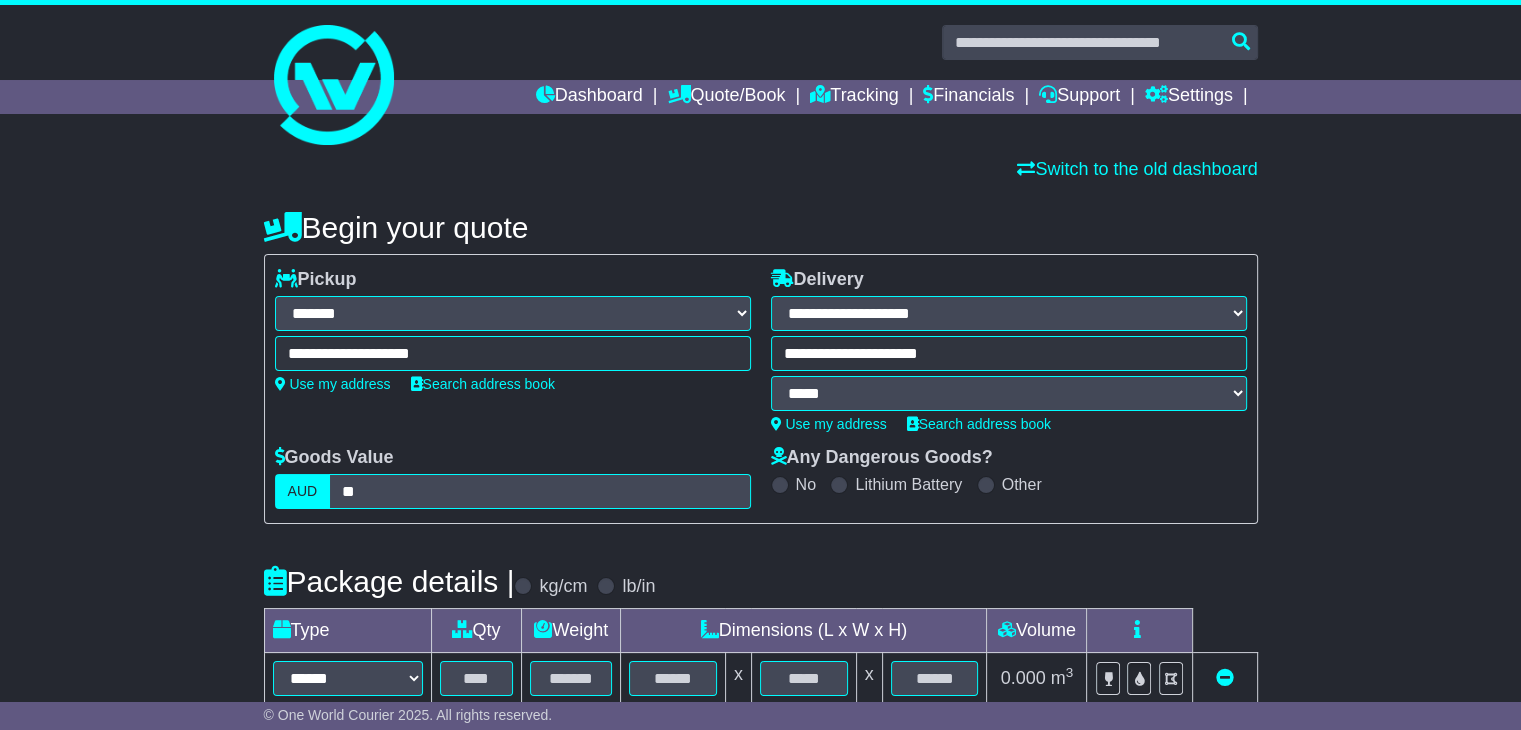 click on "Package details |
kg/cm
lb/in" at bounding box center [761, 581] 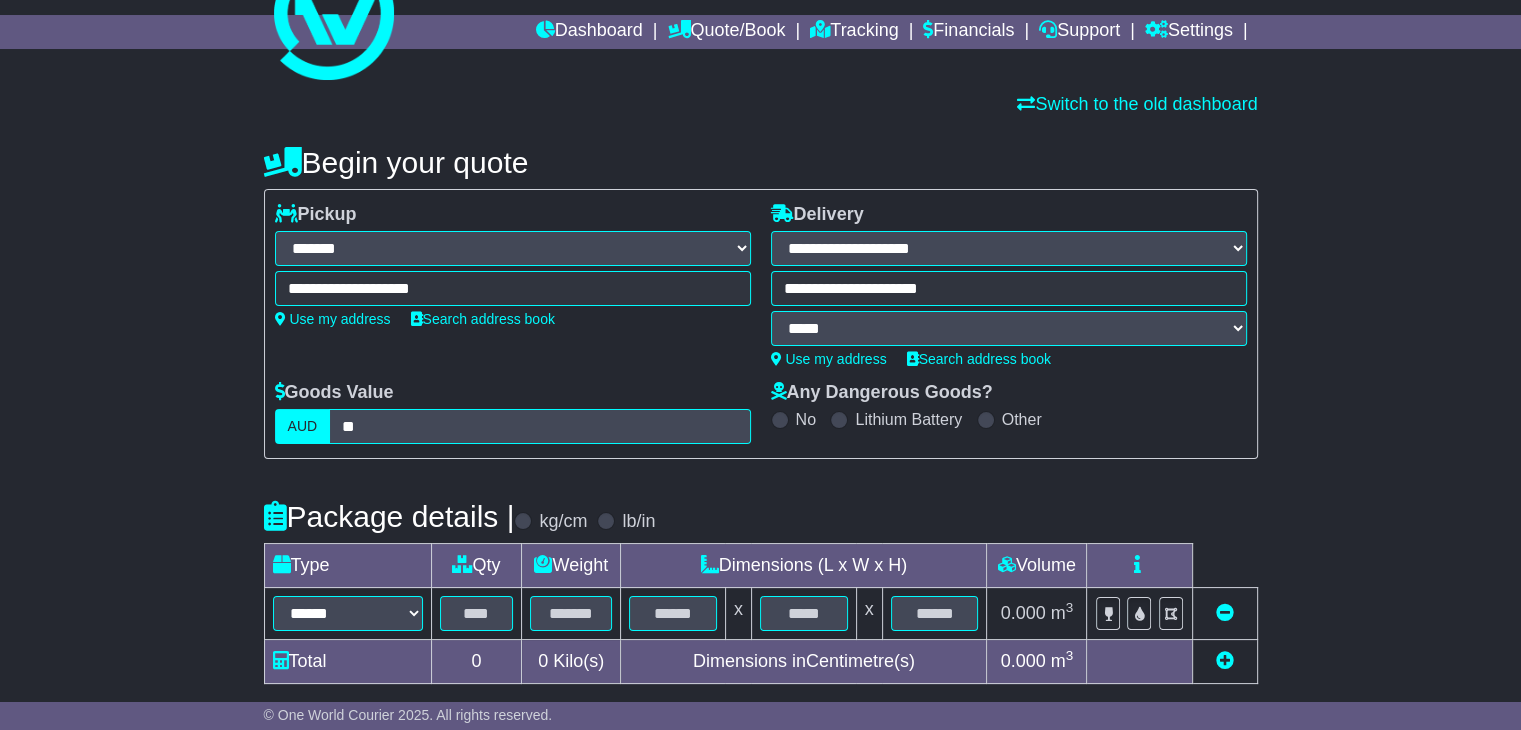 scroll, scrollTop: 100, scrollLeft: 0, axis: vertical 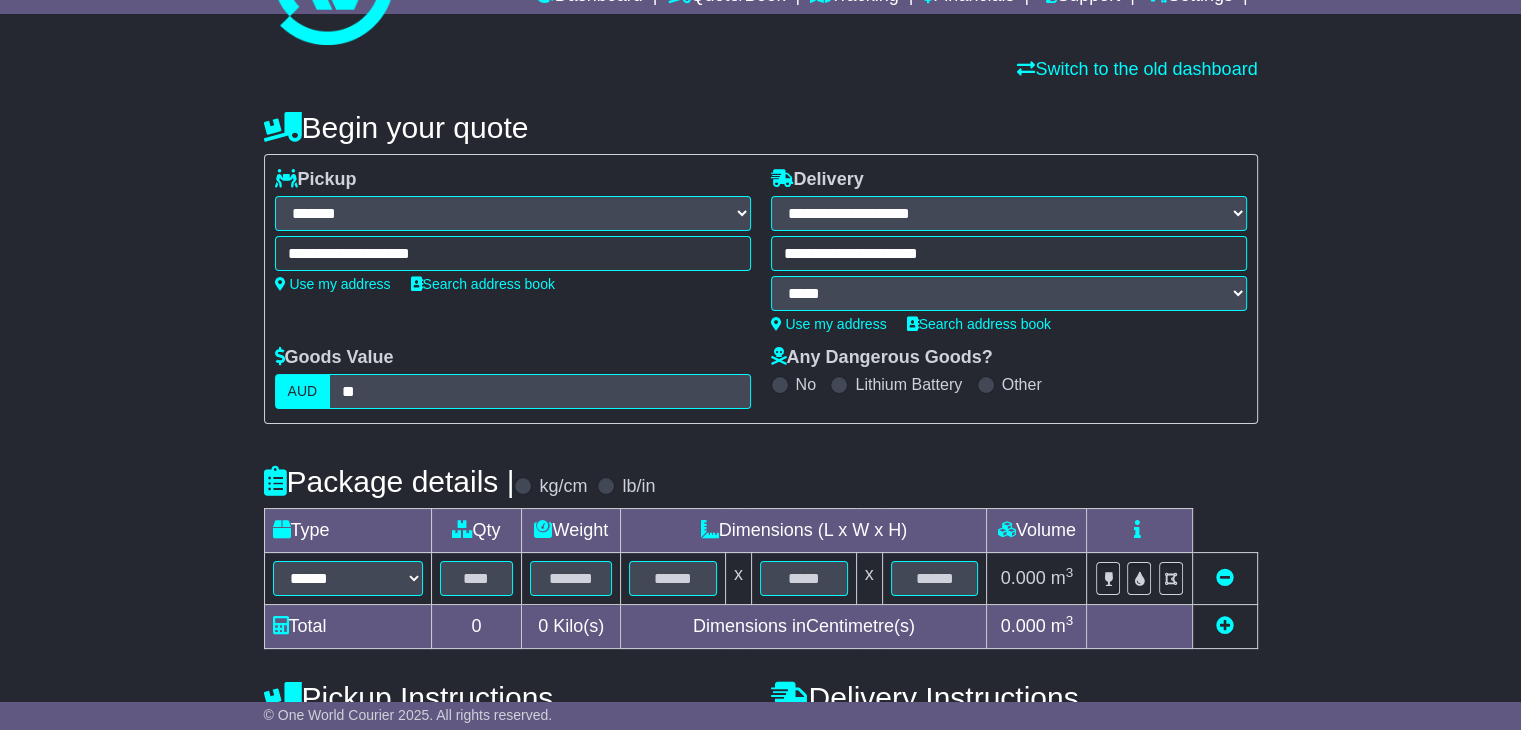 click on "****** ****** *** ******** ***** **** **** ****** *** *******" at bounding box center (347, 579) 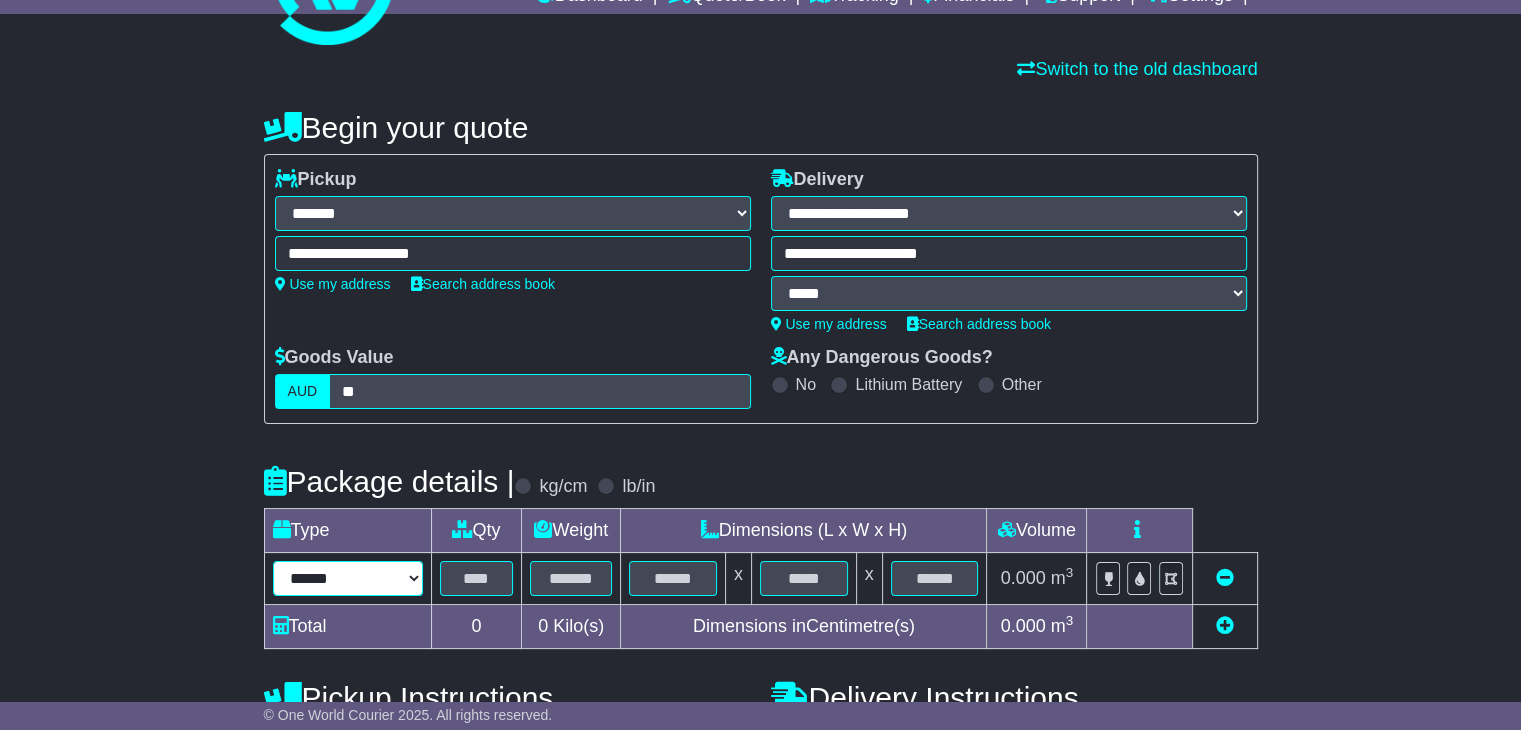 click on "****** ****** *** ******** ***** **** **** ****** *** *******" at bounding box center [348, 578] 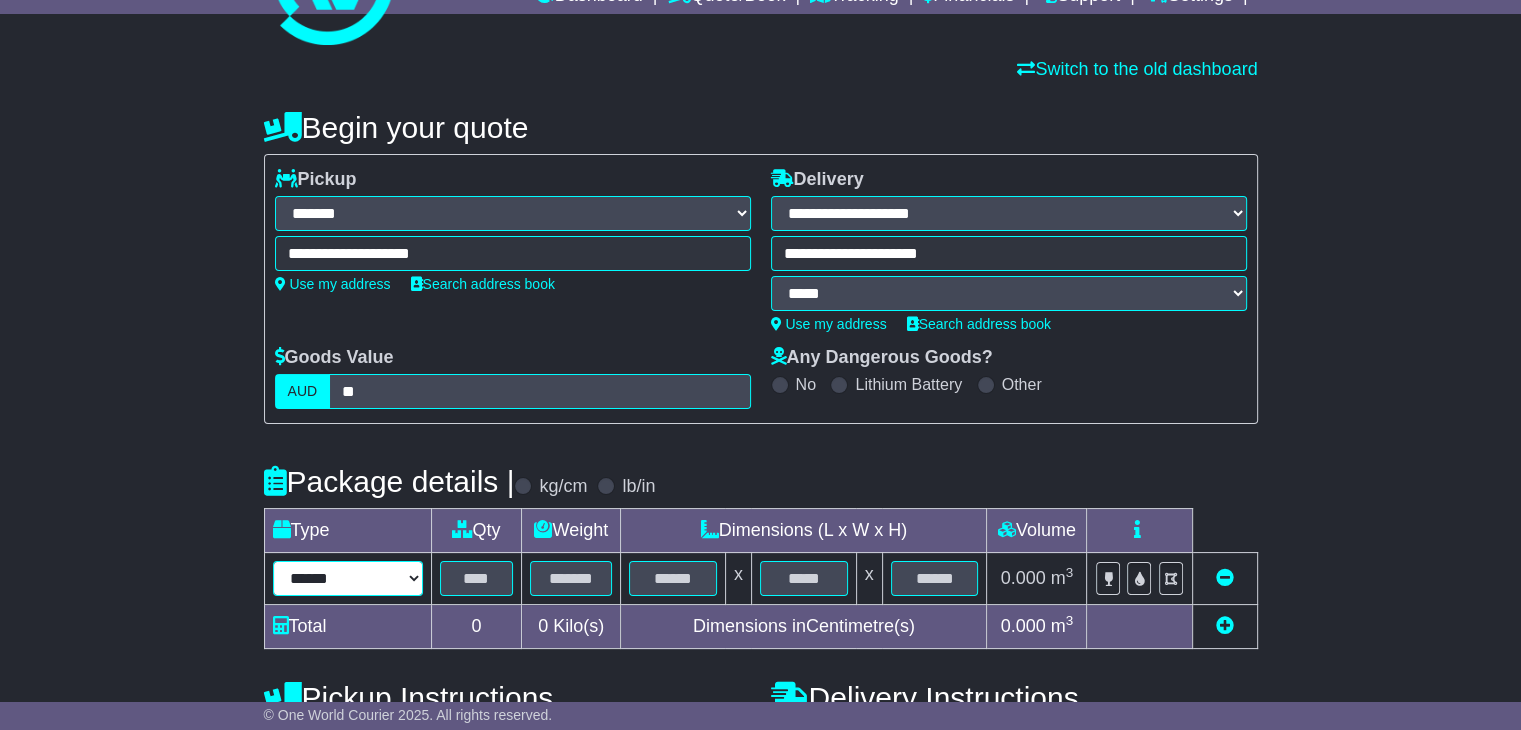 select on "*****" 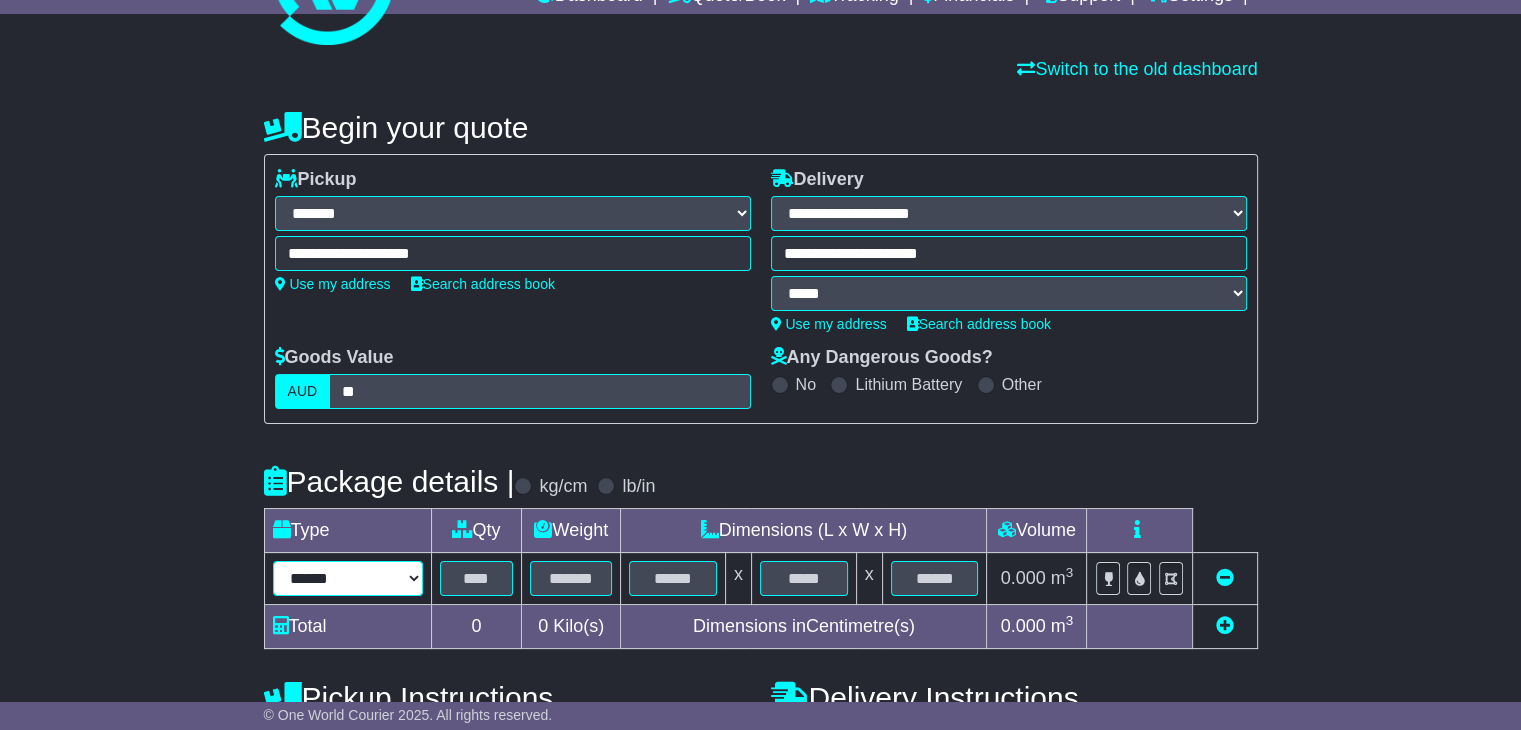 click on "****** ****** *** ******** ***** **** **** ****** *** *******" at bounding box center (348, 578) 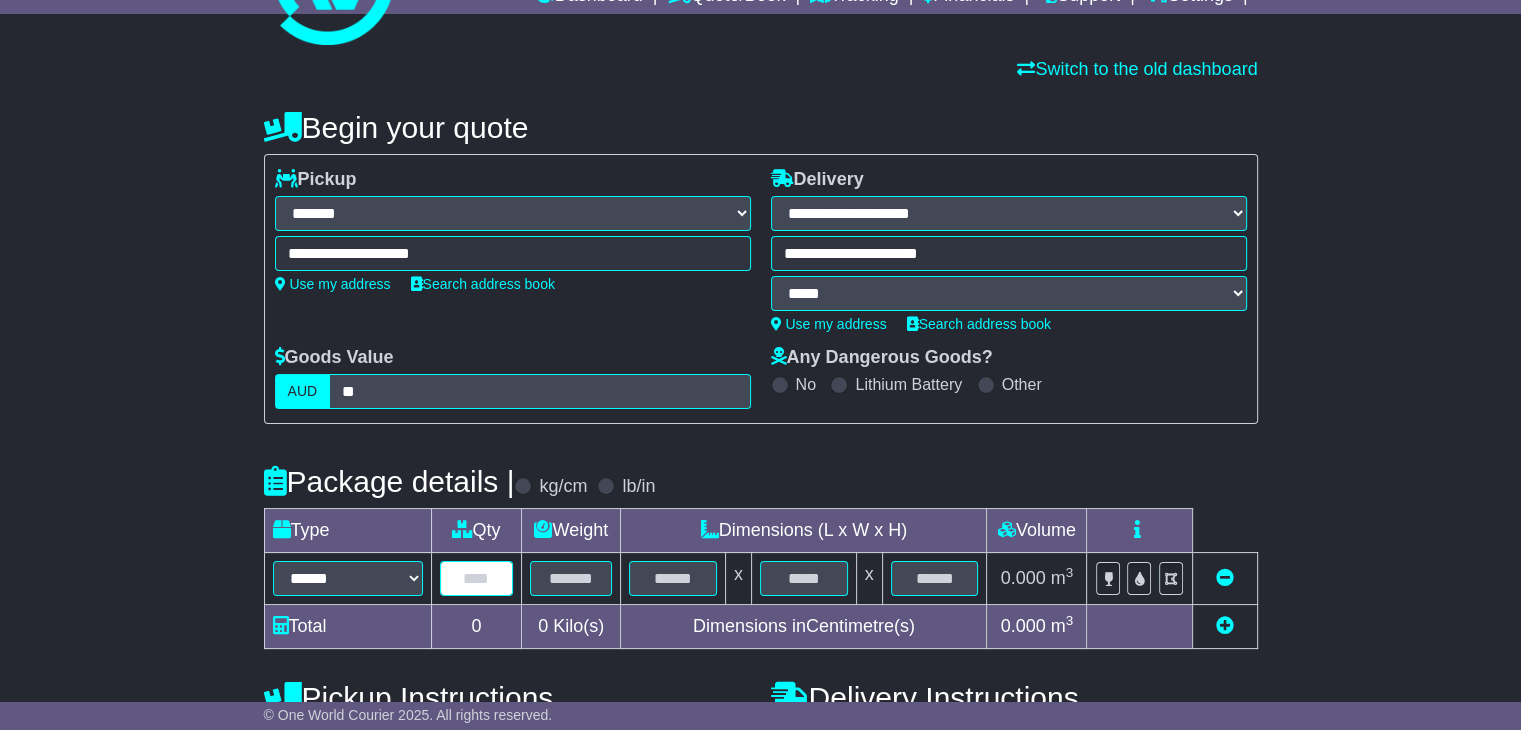 click at bounding box center (477, 578) 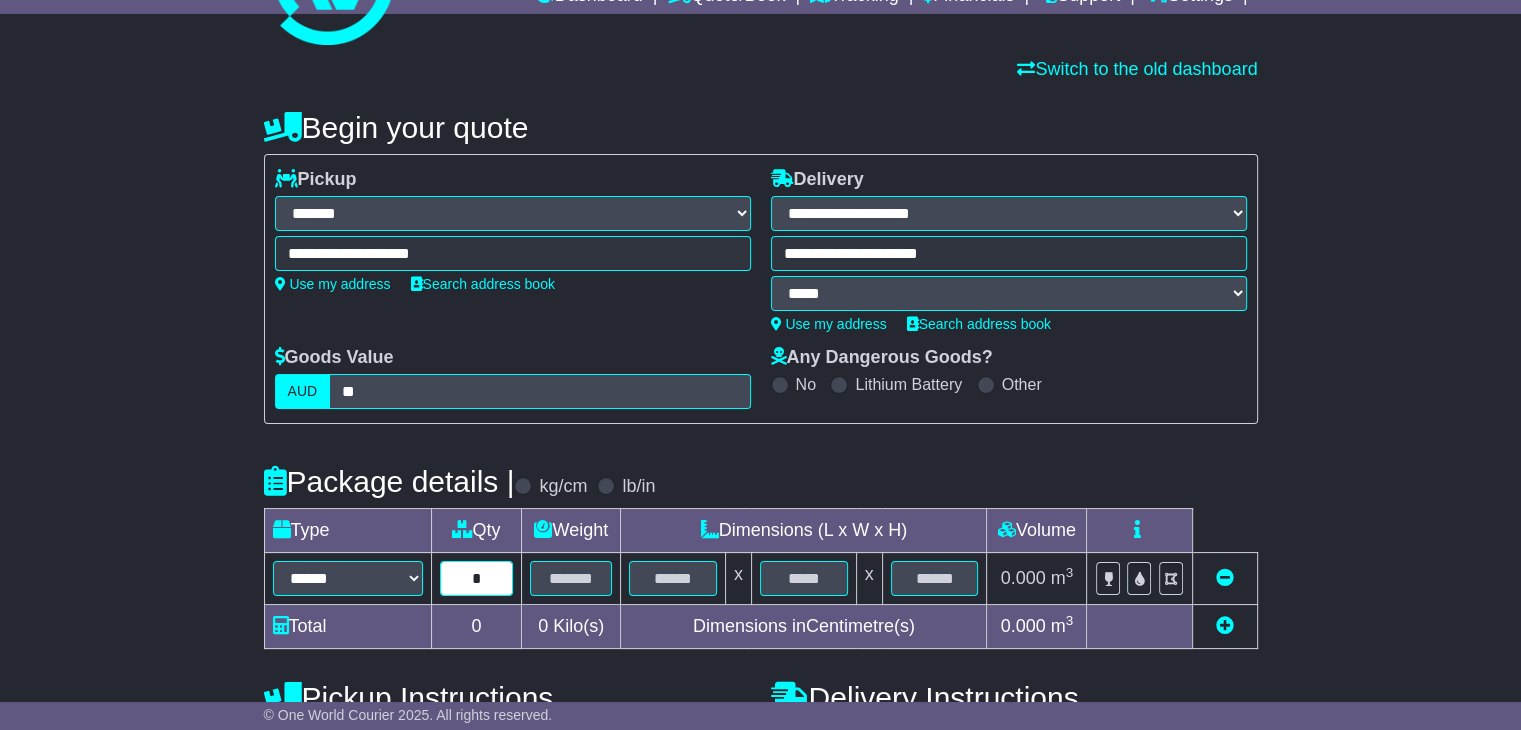 type on "*" 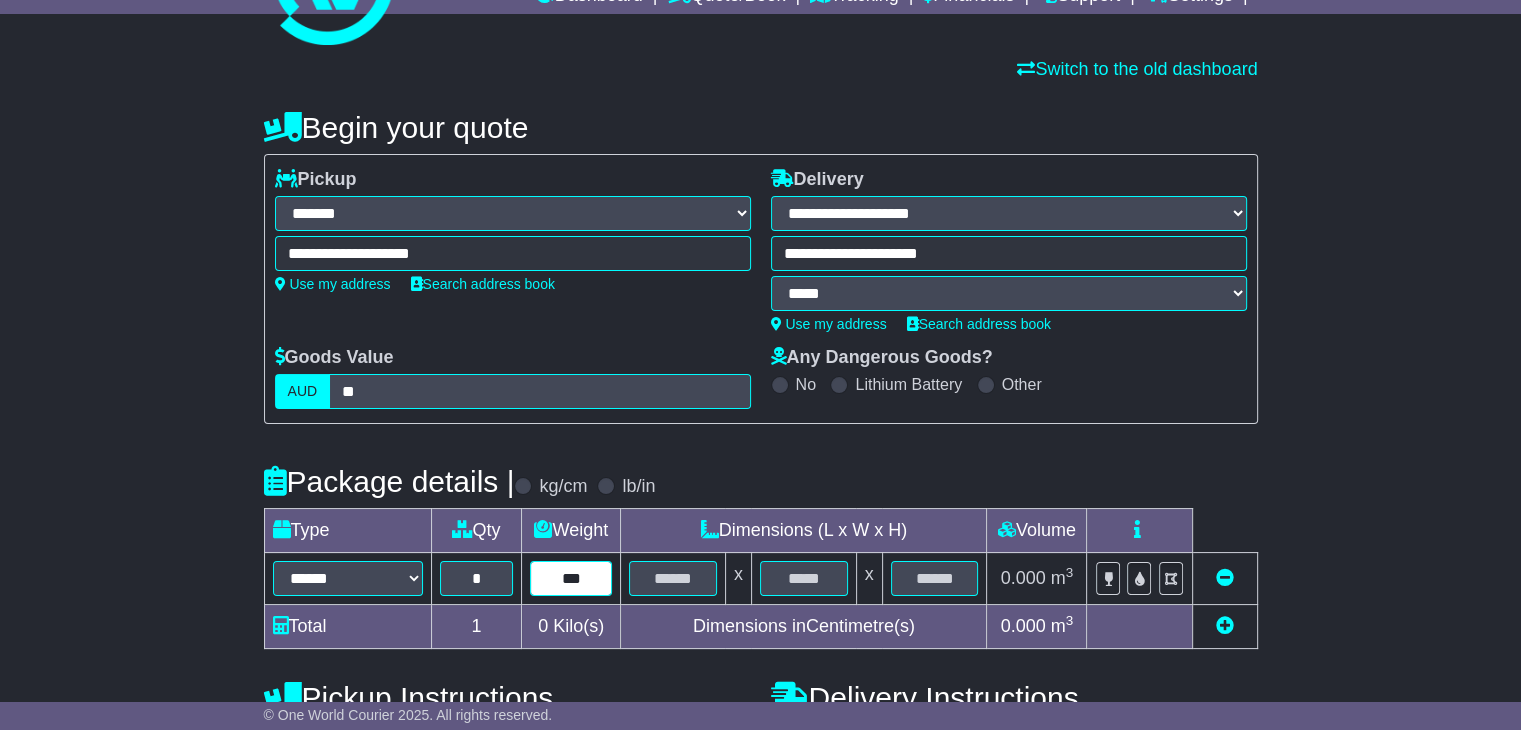 type on "***" 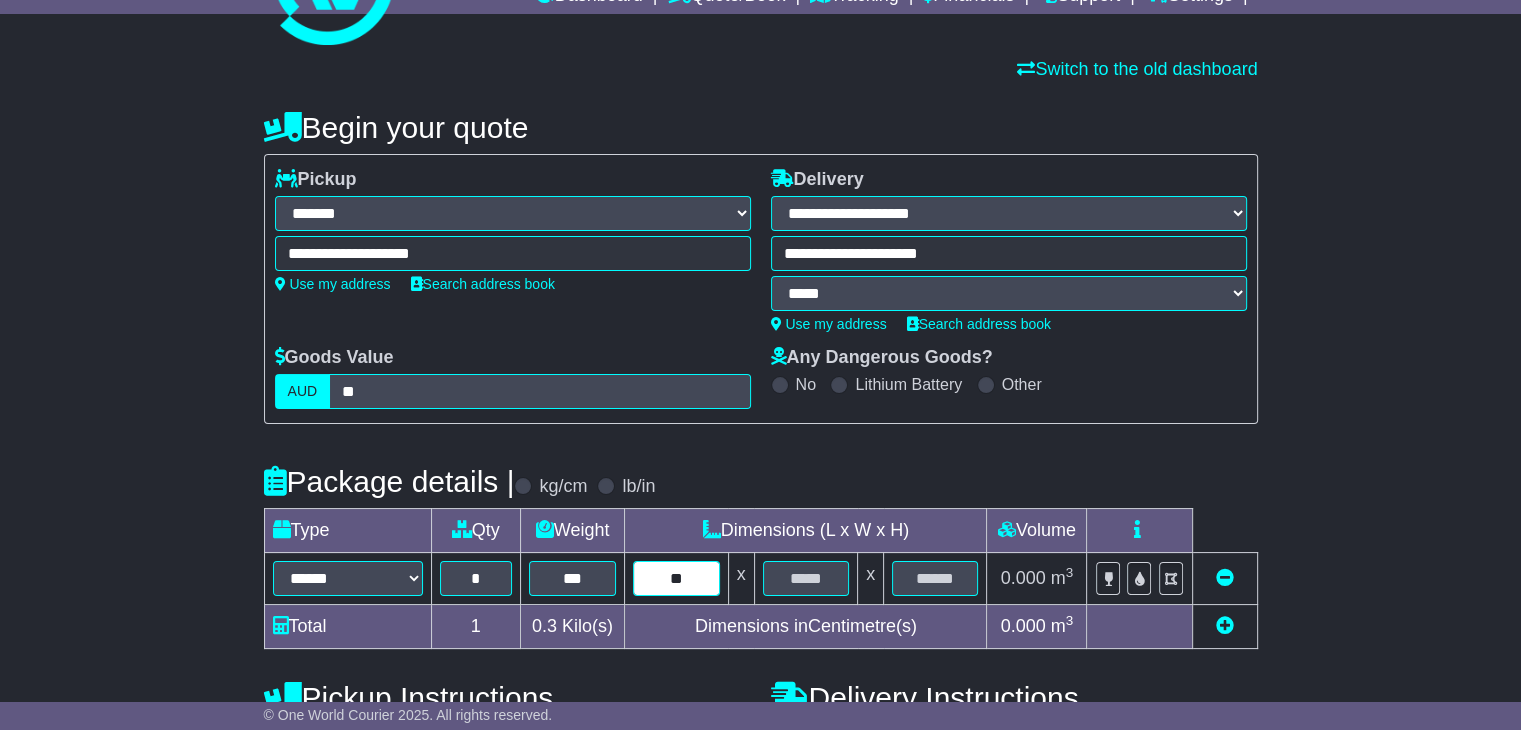 type on "**" 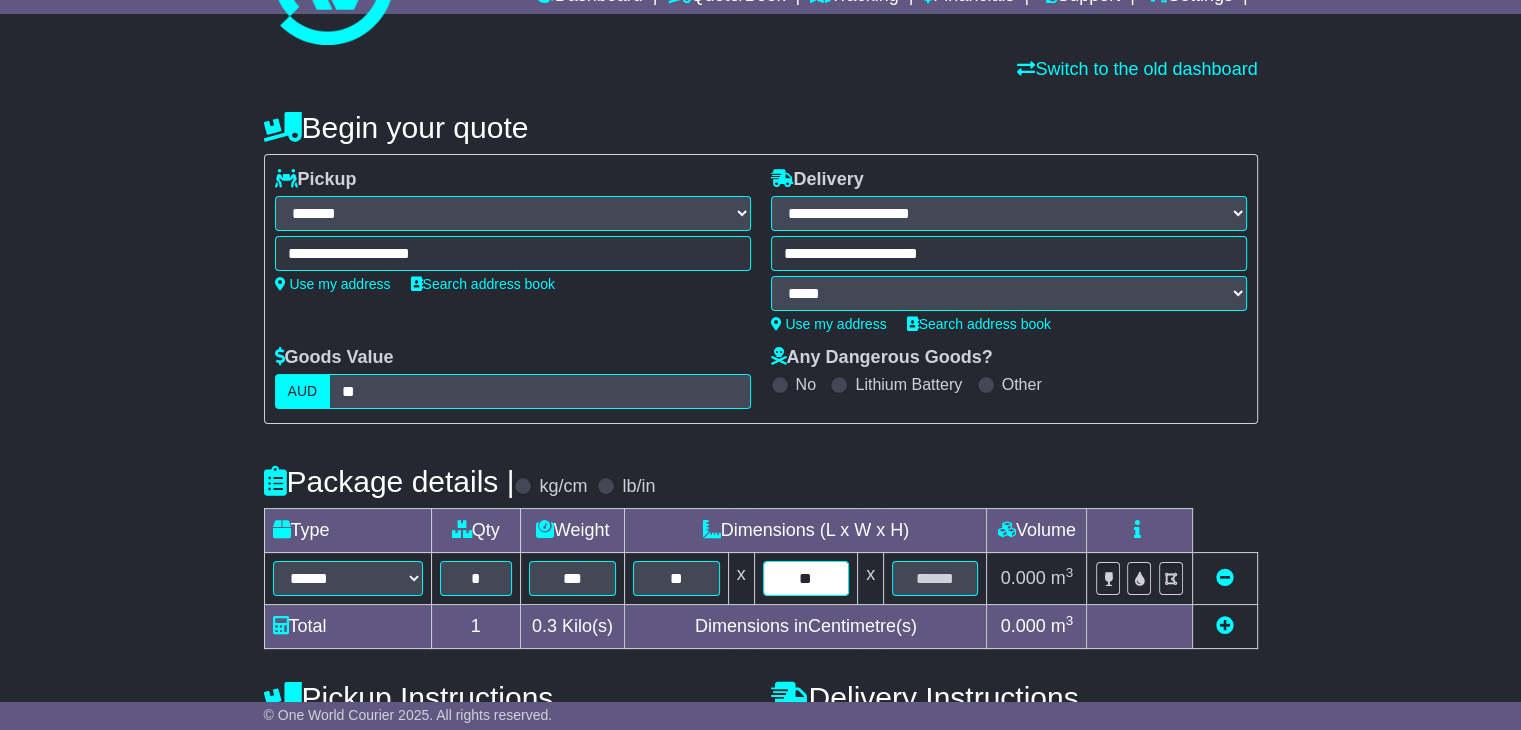 type on "**" 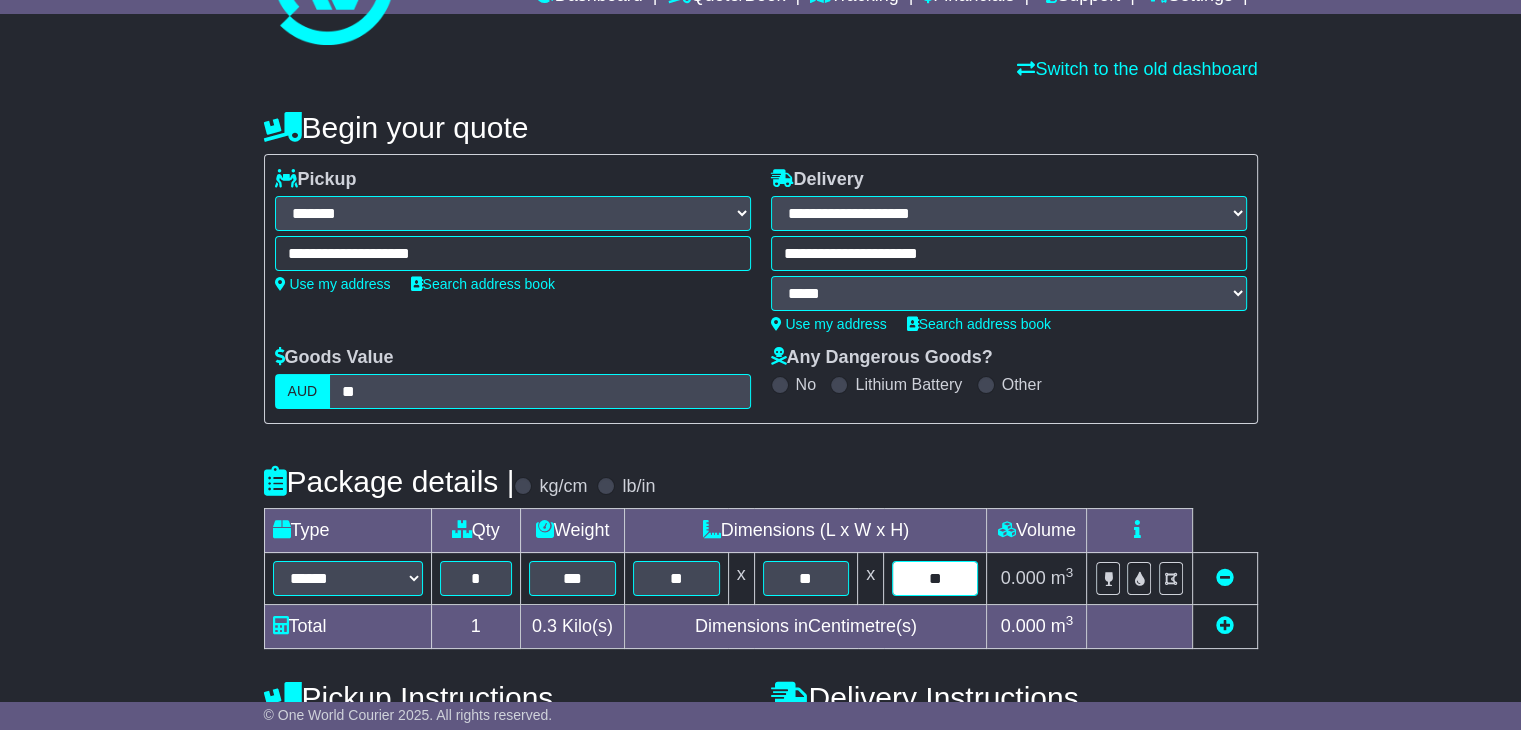 type on "**" 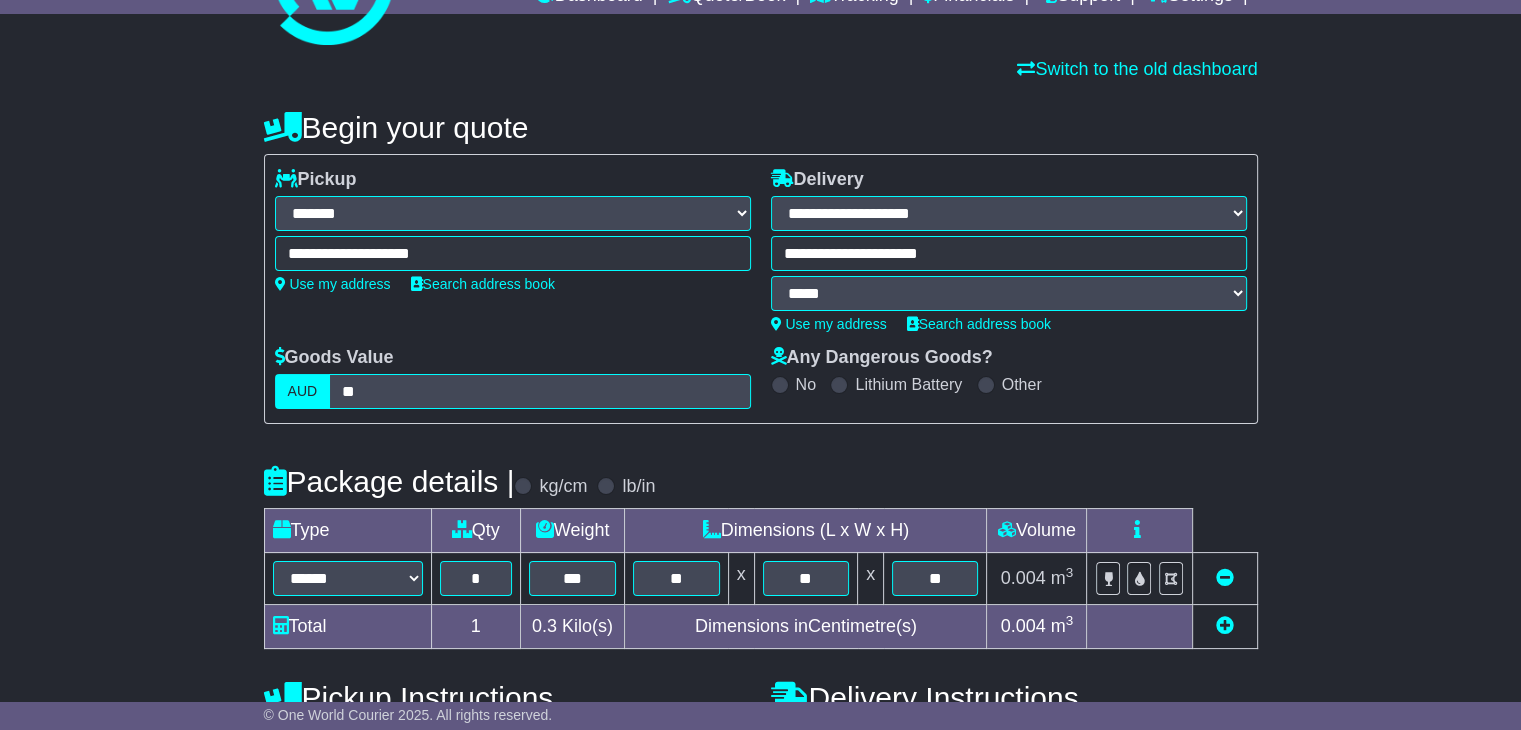 click on "**********" at bounding box center [760, 653] 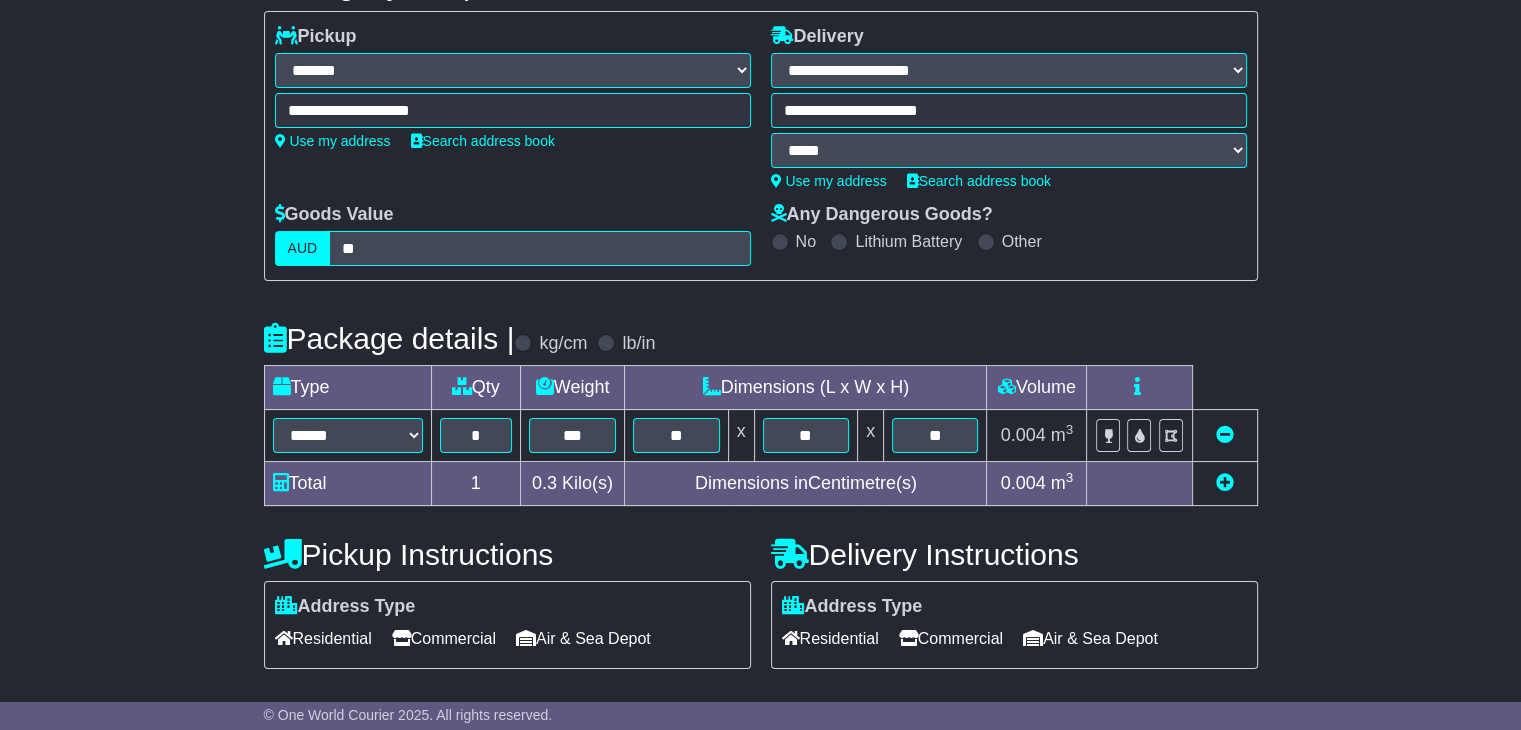 scroll, scrollTop: 400, scrollLeft: 0, axis: vertical 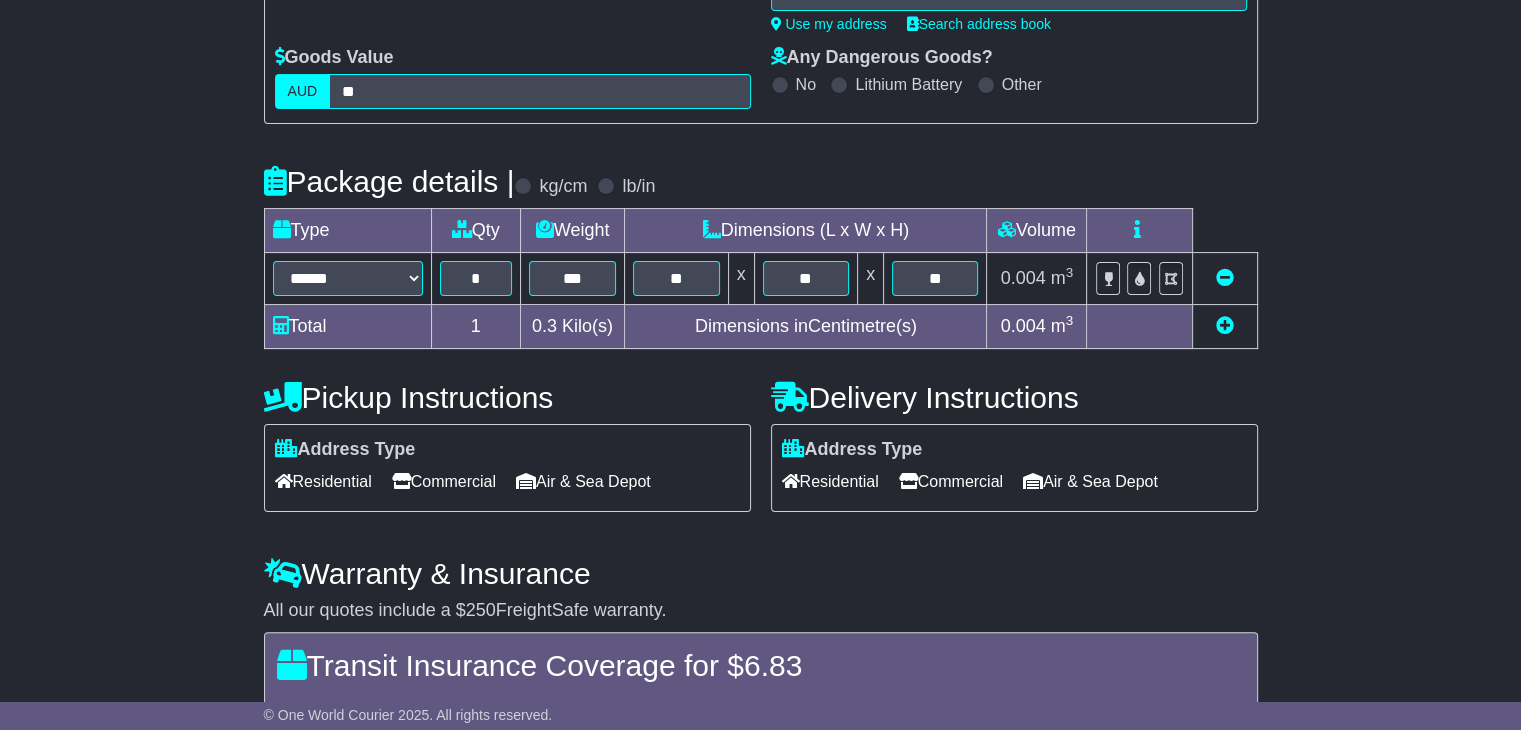click on "Address Type
Residential
Commercial
Air & Sea Depot
Loading
Forklift
Tail Lift" at bounding box center [507, 468] 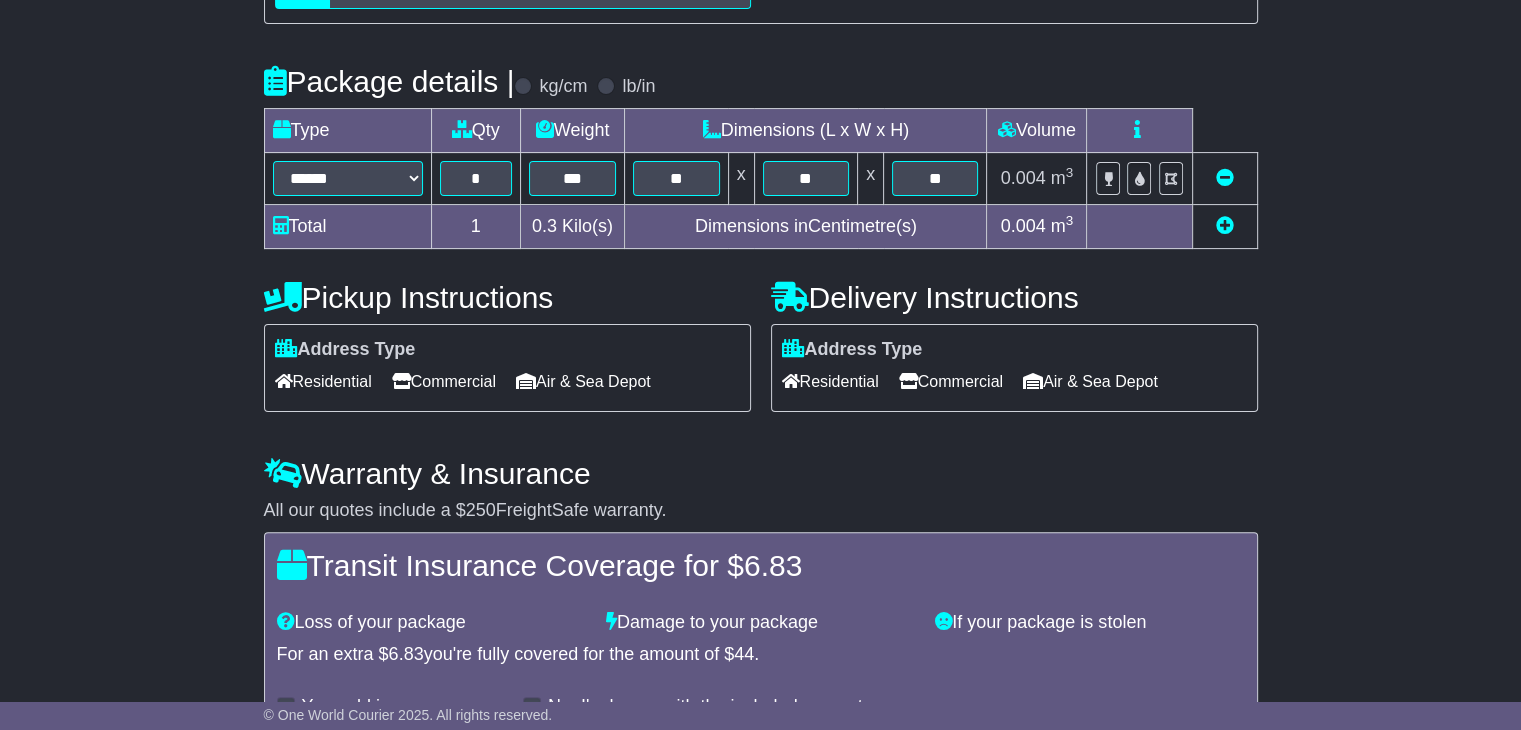 scroll, scrollTop: 624, scrollLeft: 0, axis: vertical 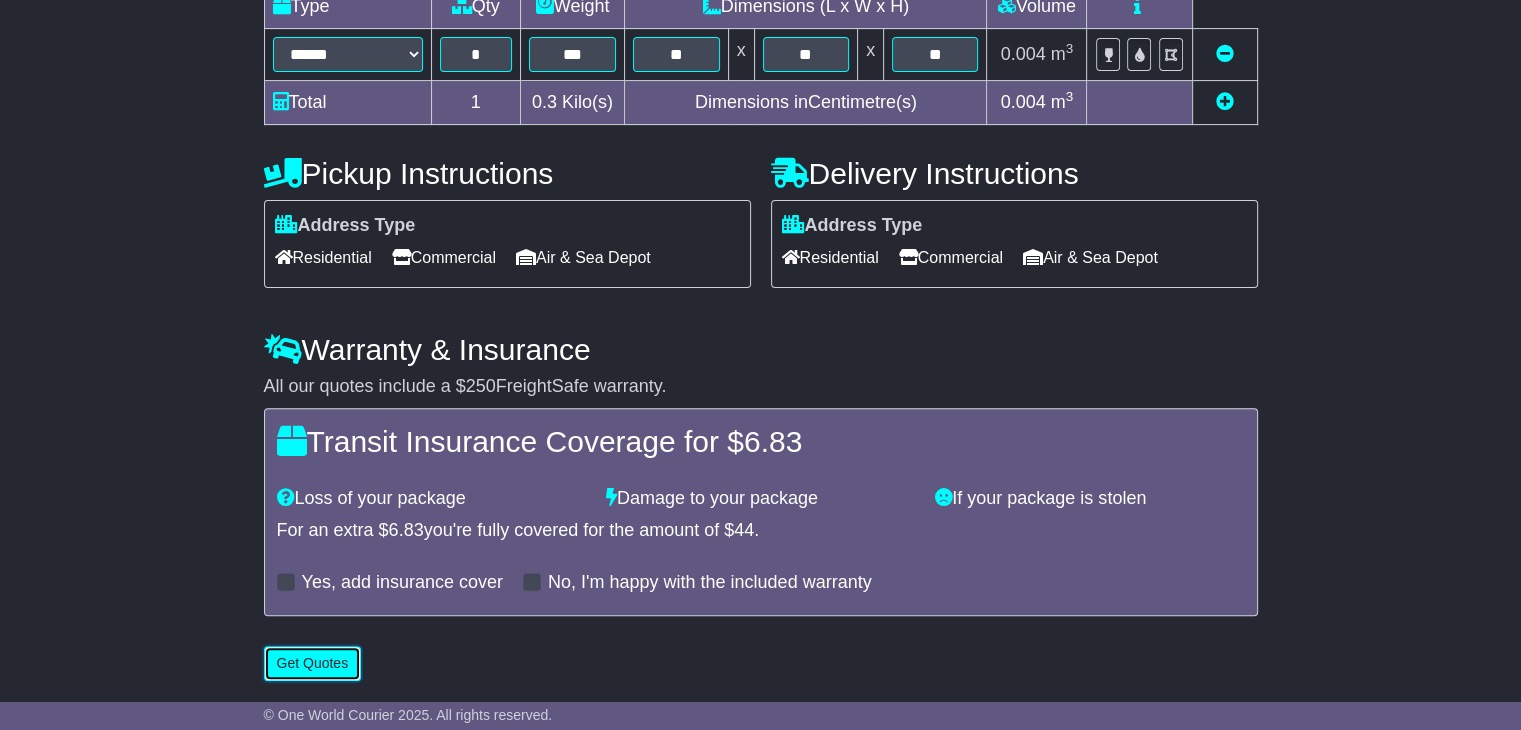click on "Get Quotes" at bounding box center (313, 663) 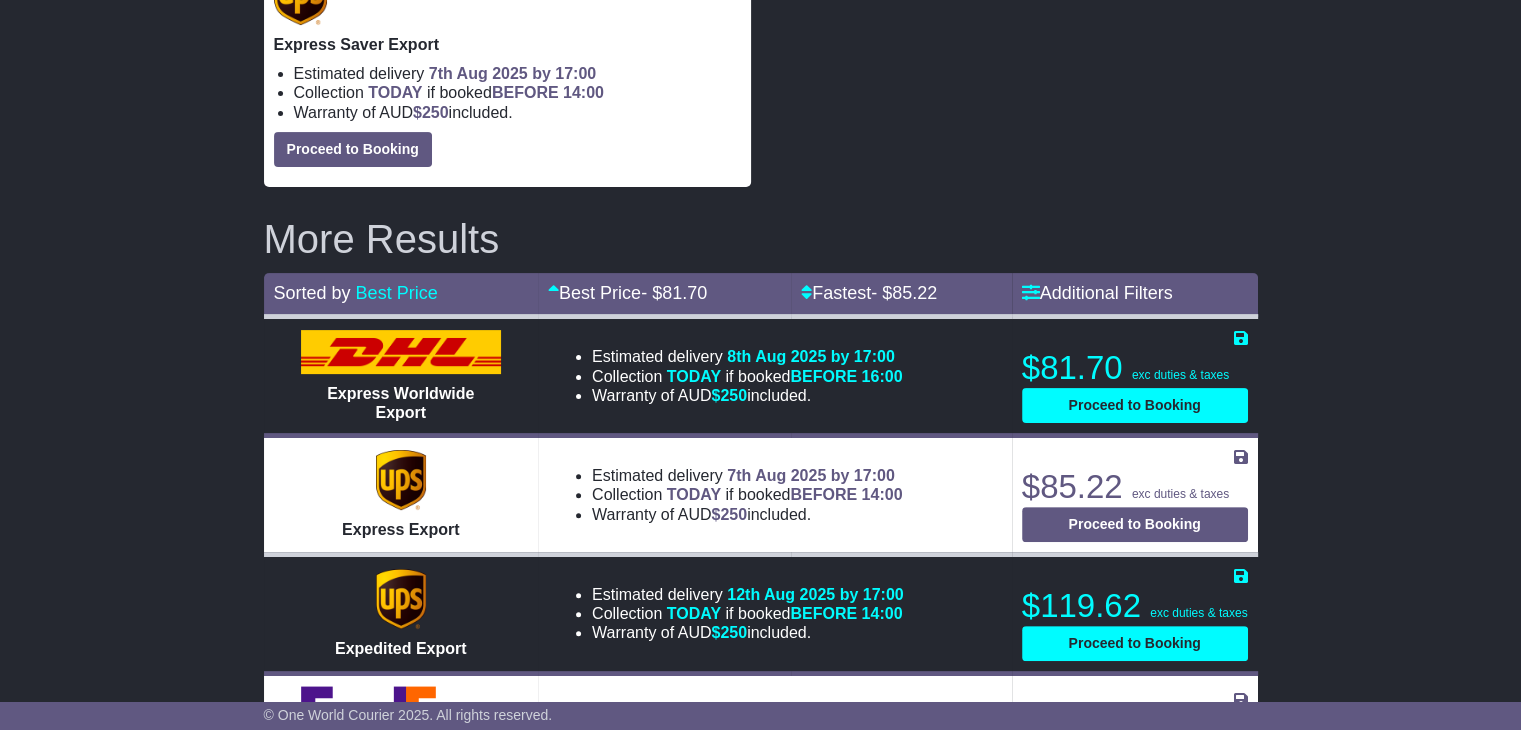 scroll, scrollTop: 236, scrollLeft: 0, axis: vertical 